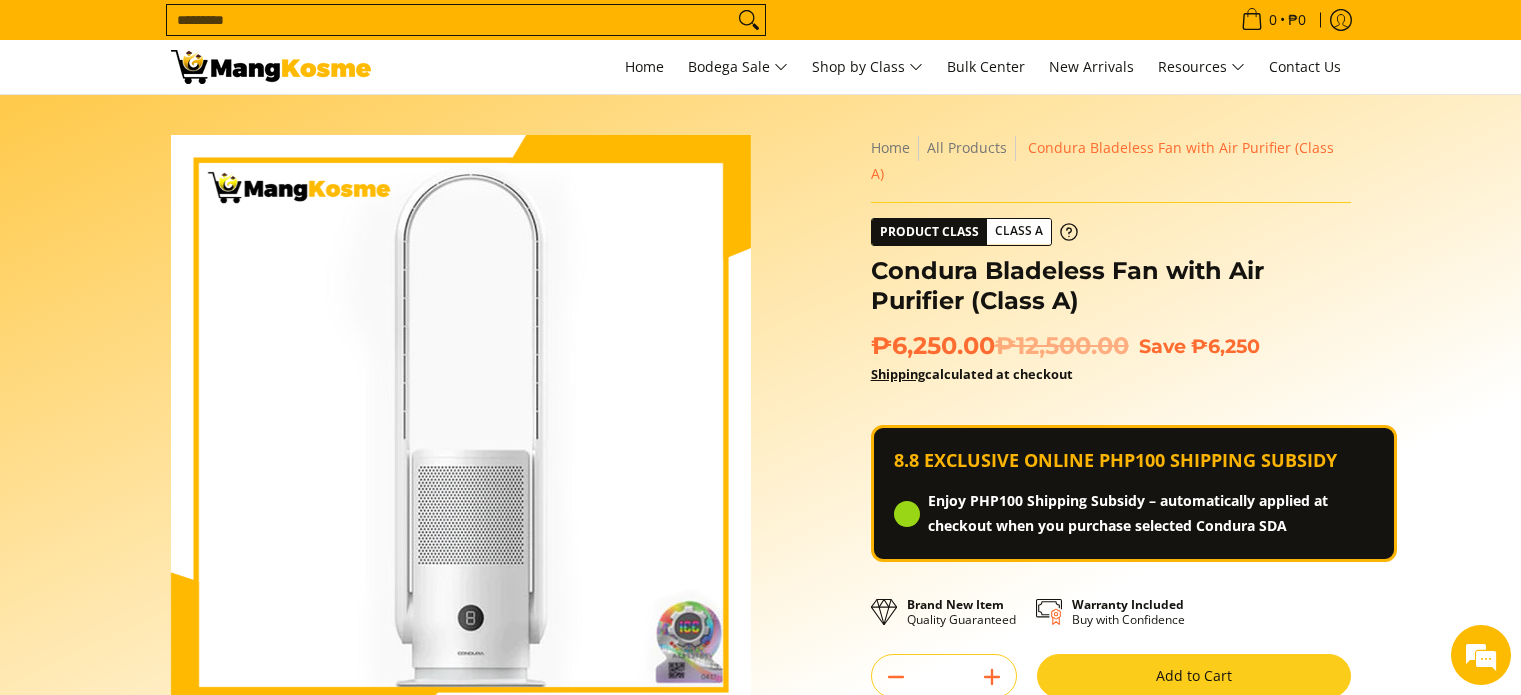 scroll, scrollTop: 0, scrollLeft: 0, axis: both 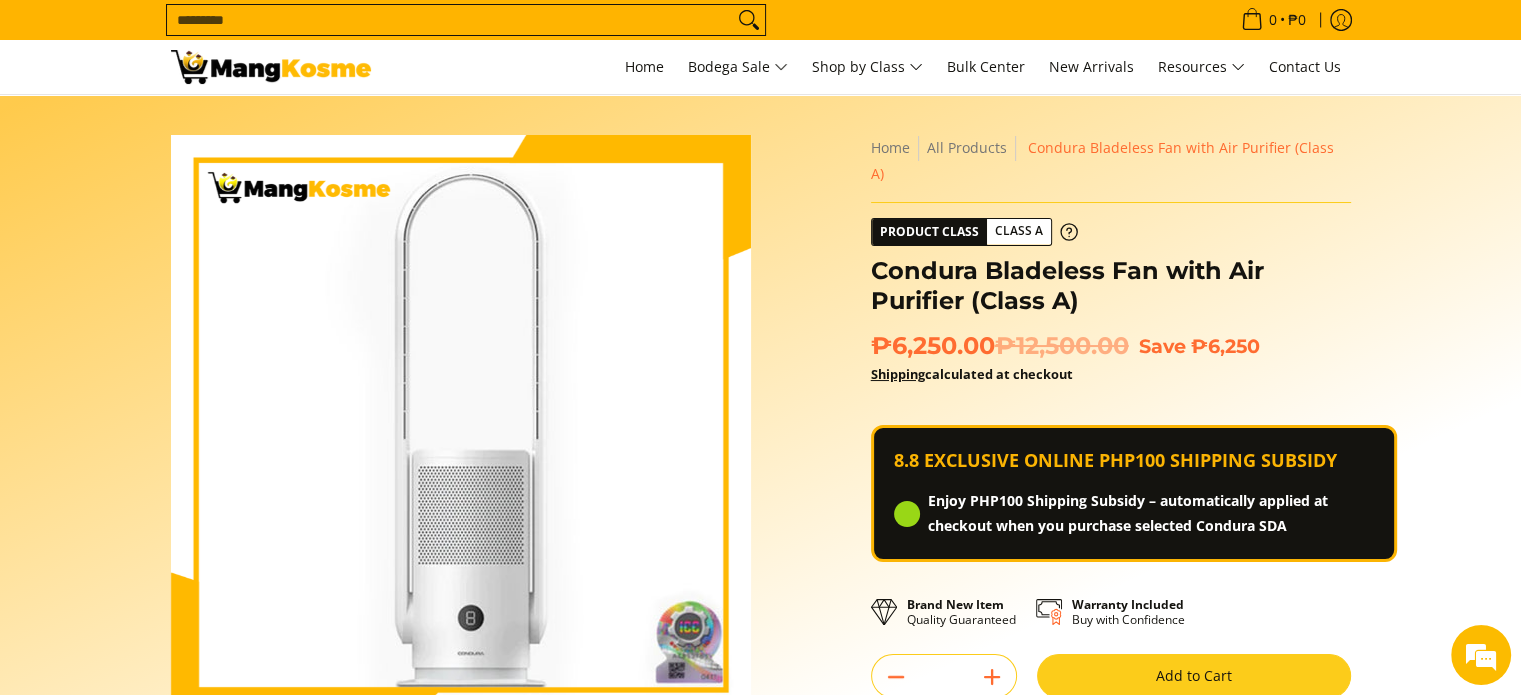 click on "Add to Cart" at bounding box center [1194, 676] 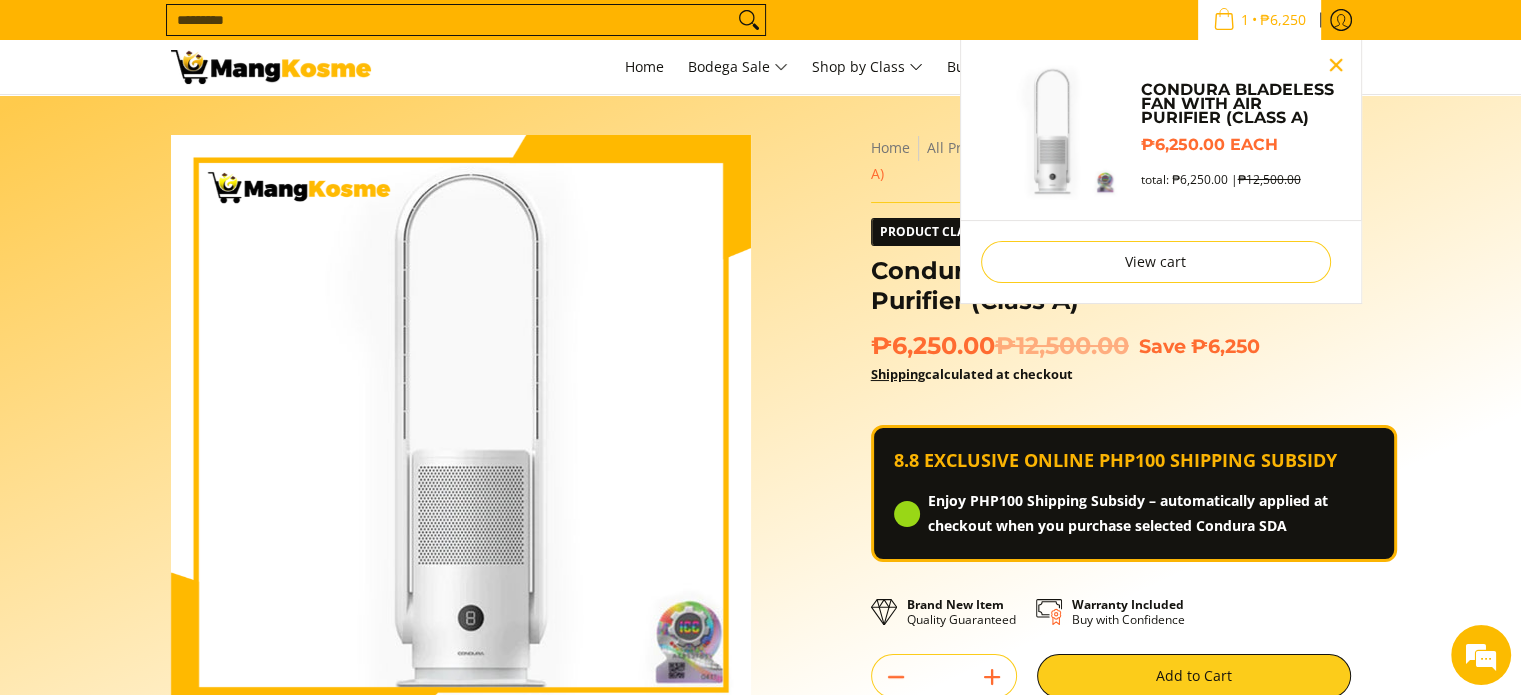 click at bounding box center [1336, 65] 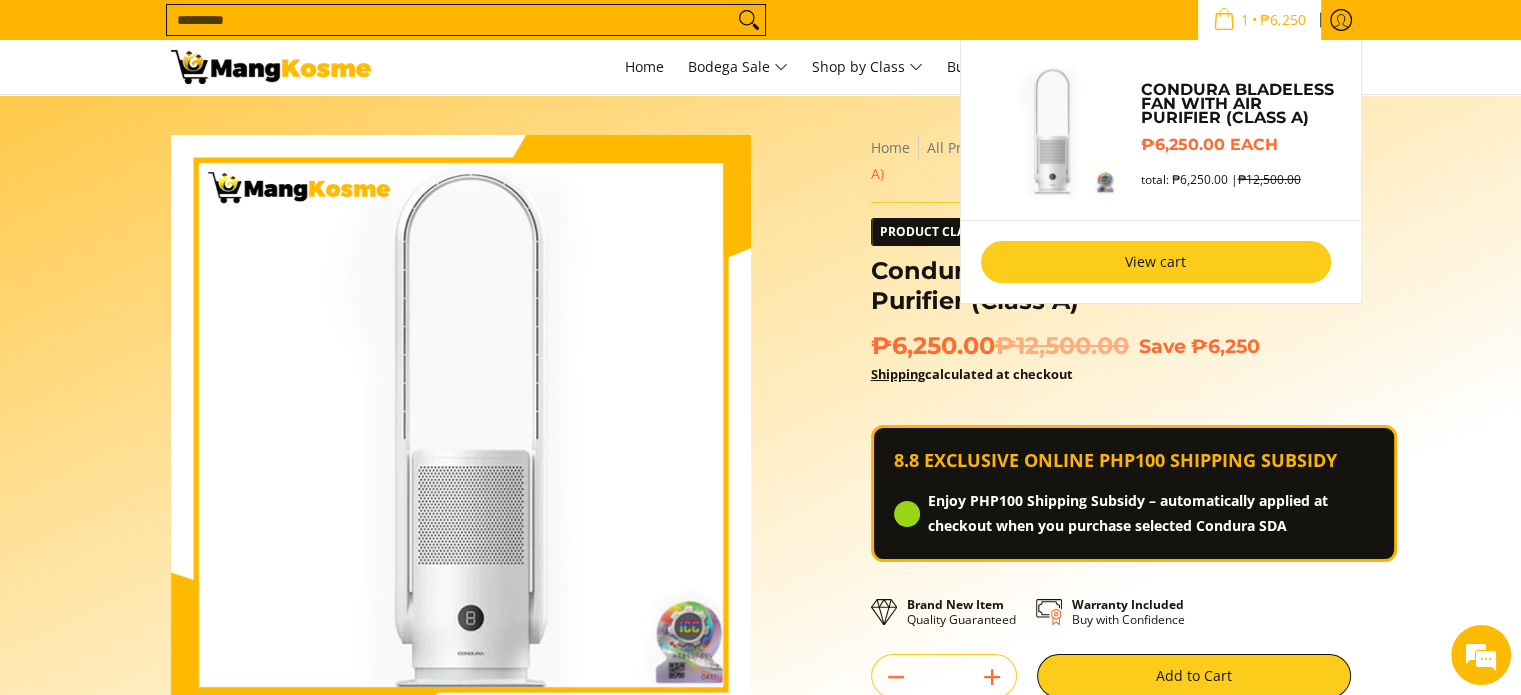 click on "View cart" at bounding box center [1156, 262] 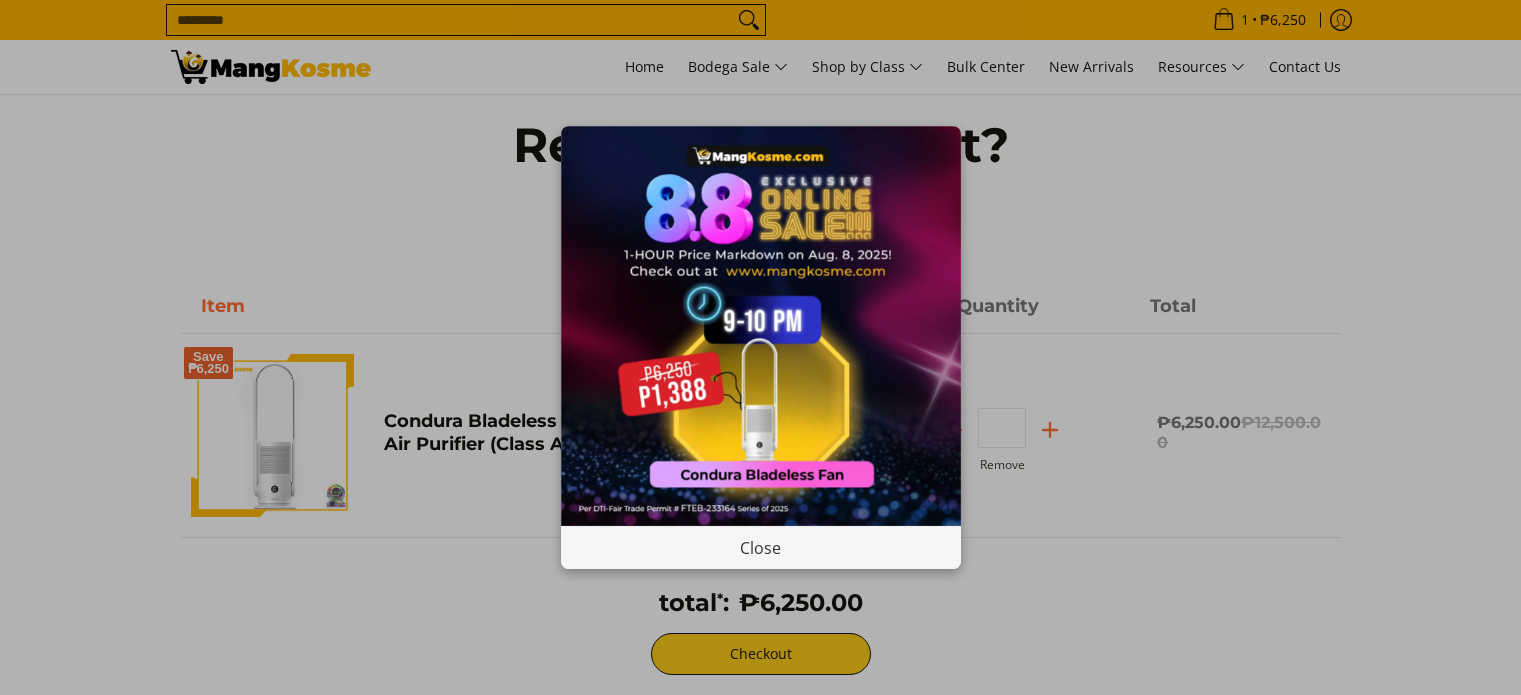 scroll, scrollTop: 0, scrollLeft: 0, axis: both 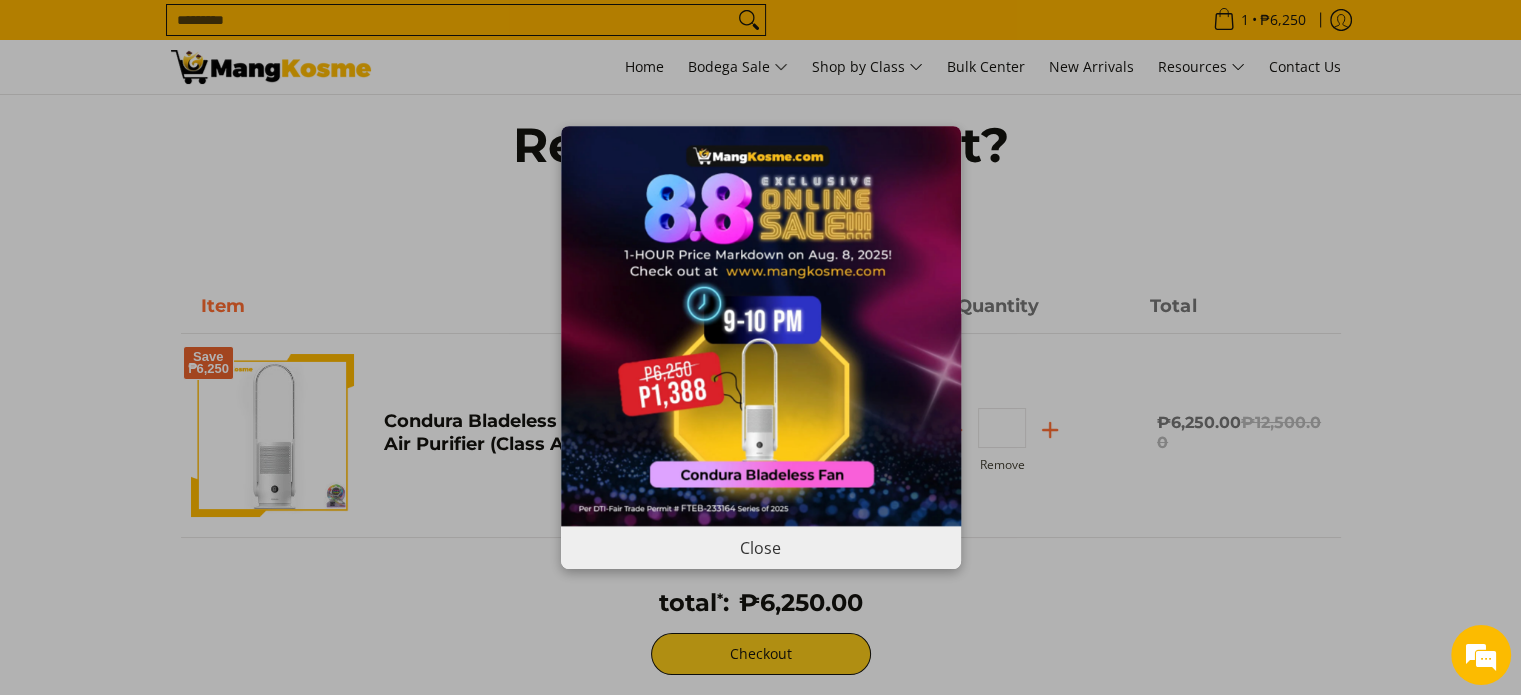 click on "Close" at bounding box center [761, 547] 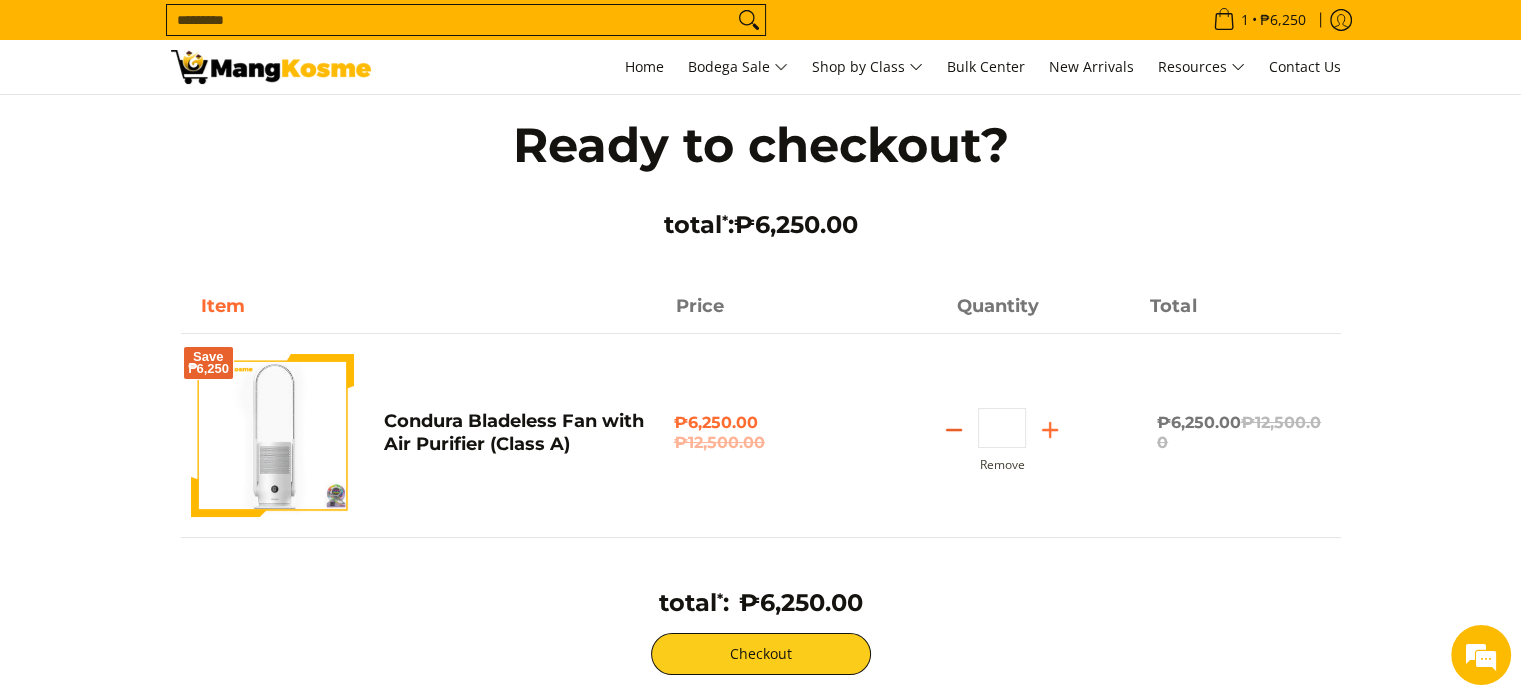 click 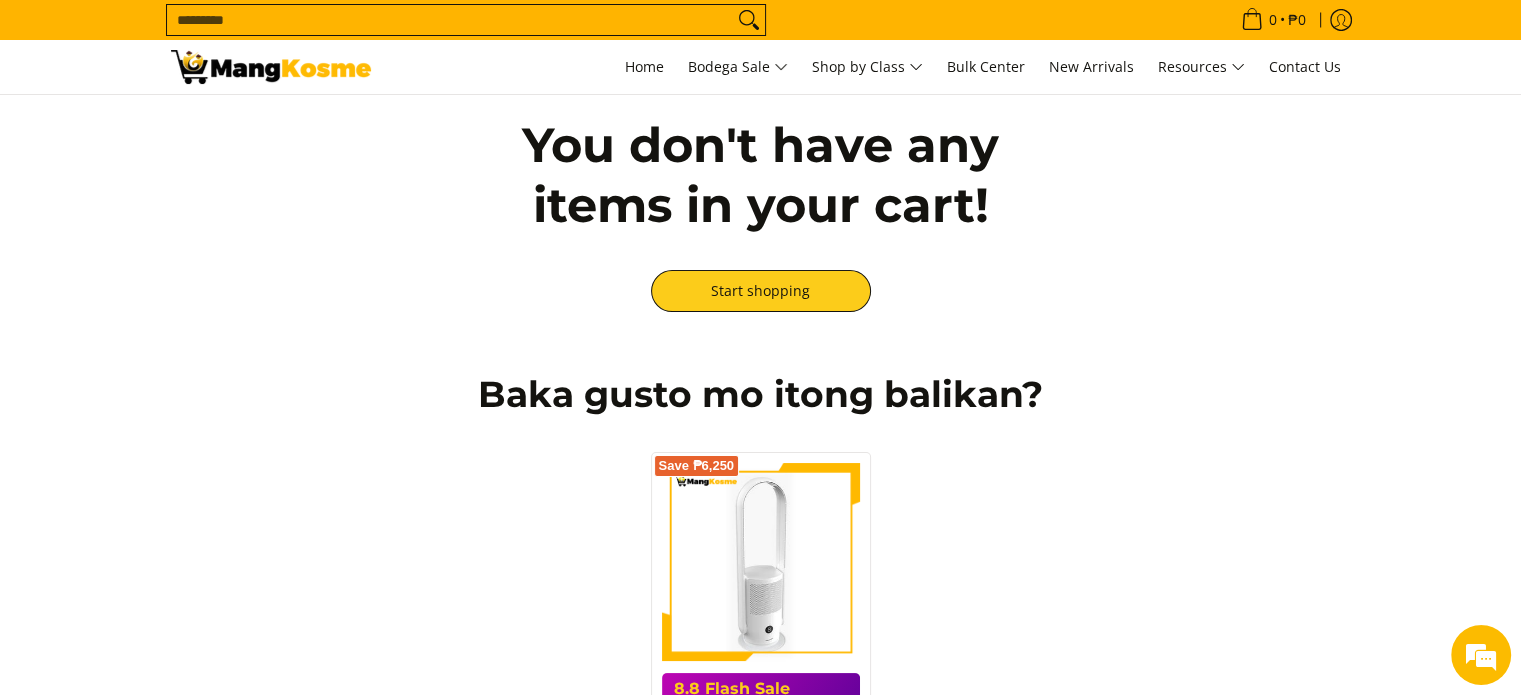 click at bounding box center (761, 562) 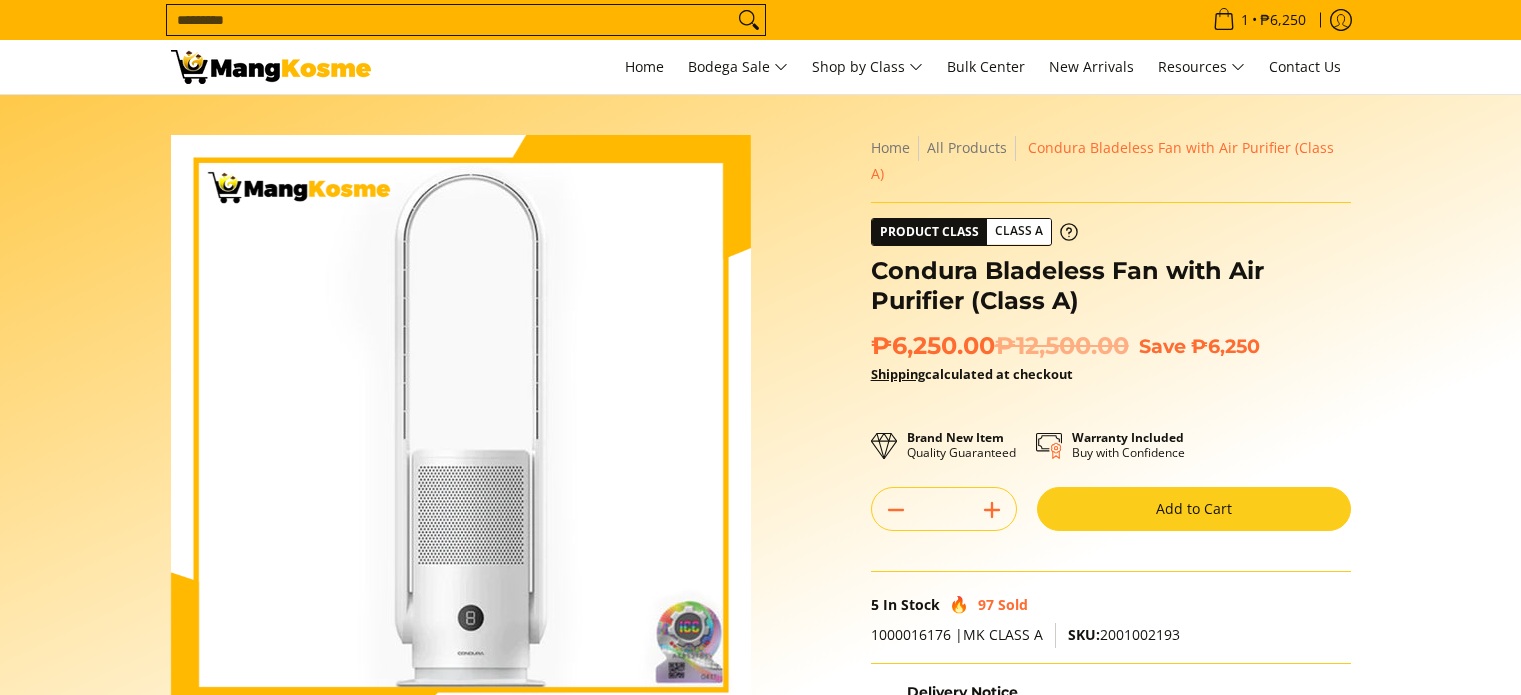 scroll, scrollTop: 0, scrollLeft: 0, axis: both 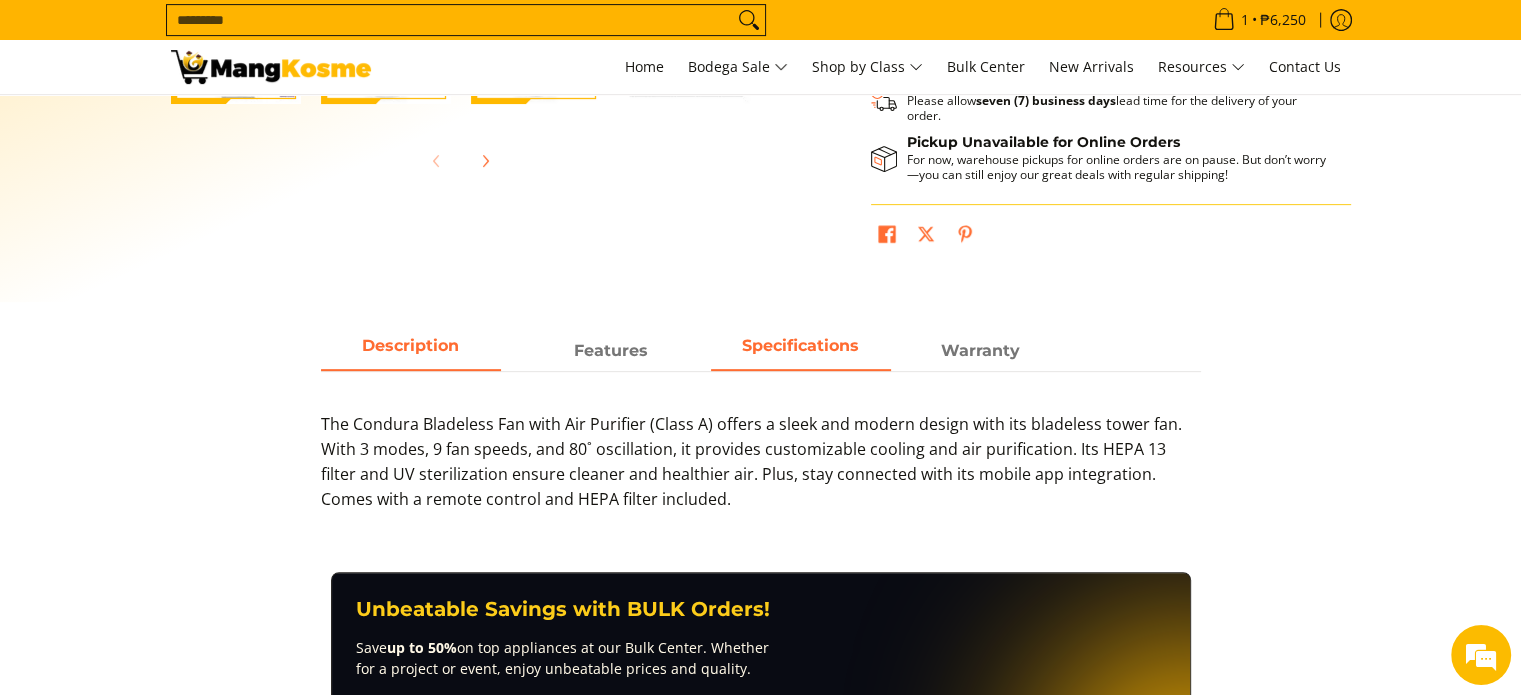 click on "Specifications" at bounding box center [801, 351] 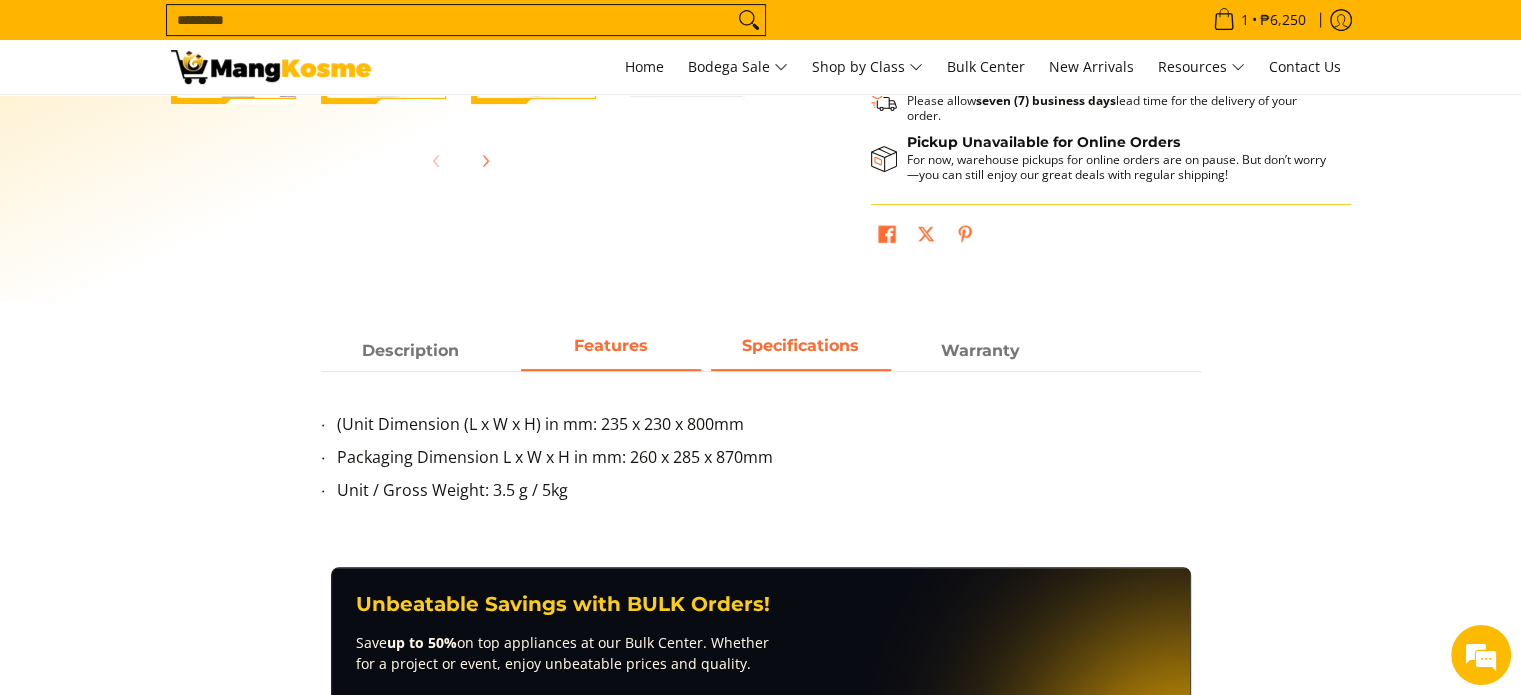 click on "Features" at bounding box center (611, 351) 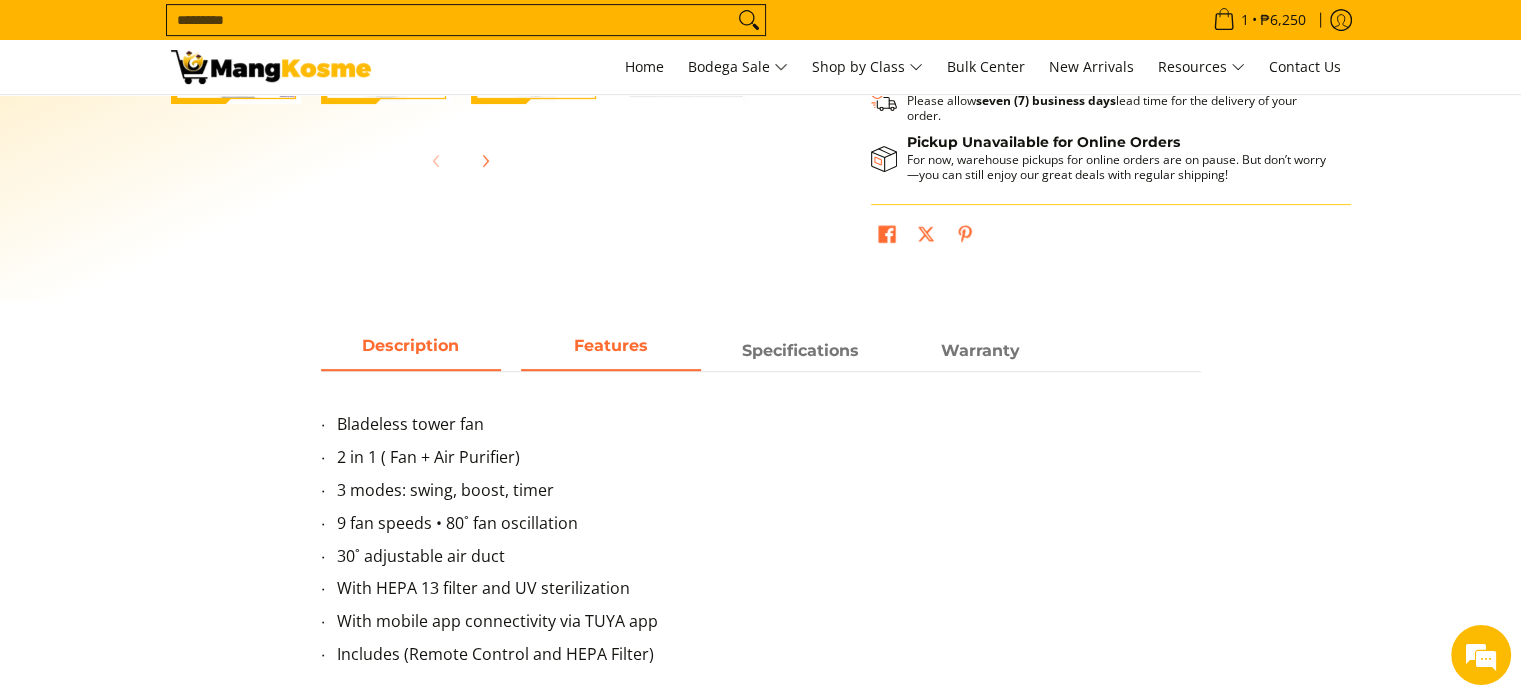 click on "Description" at bounding box center [411, 351] 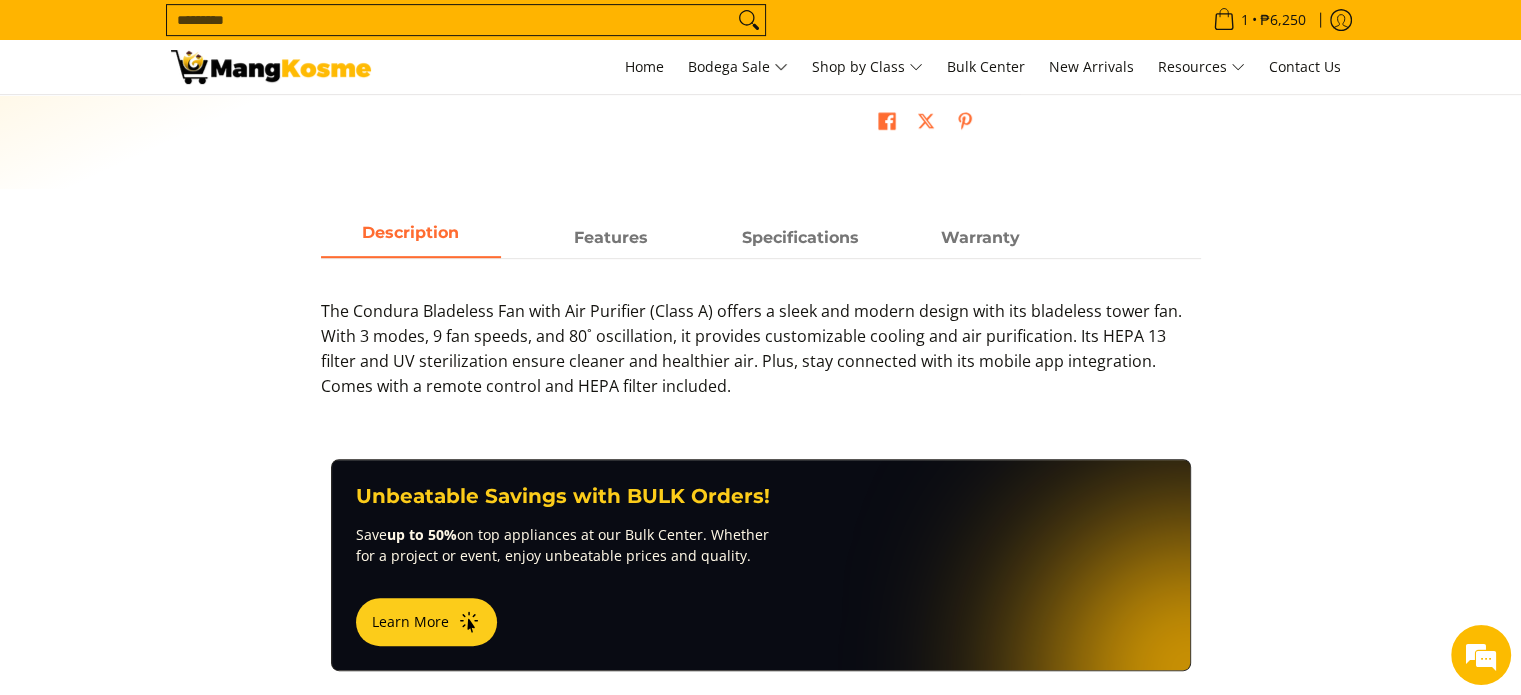 scroll, scrollTop: 886, scrollLeft: 0, axis: vertical 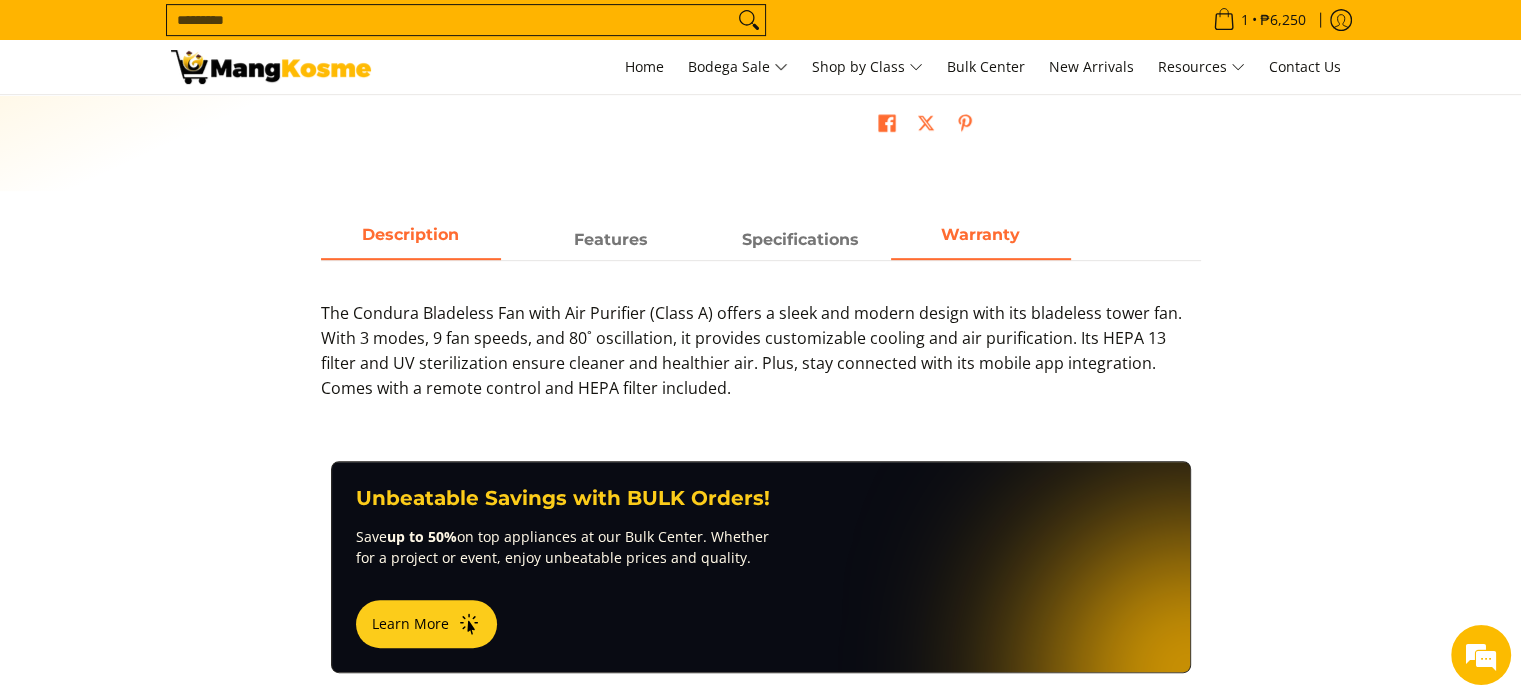 click on "Warranty" at bounding box center [981, 241] 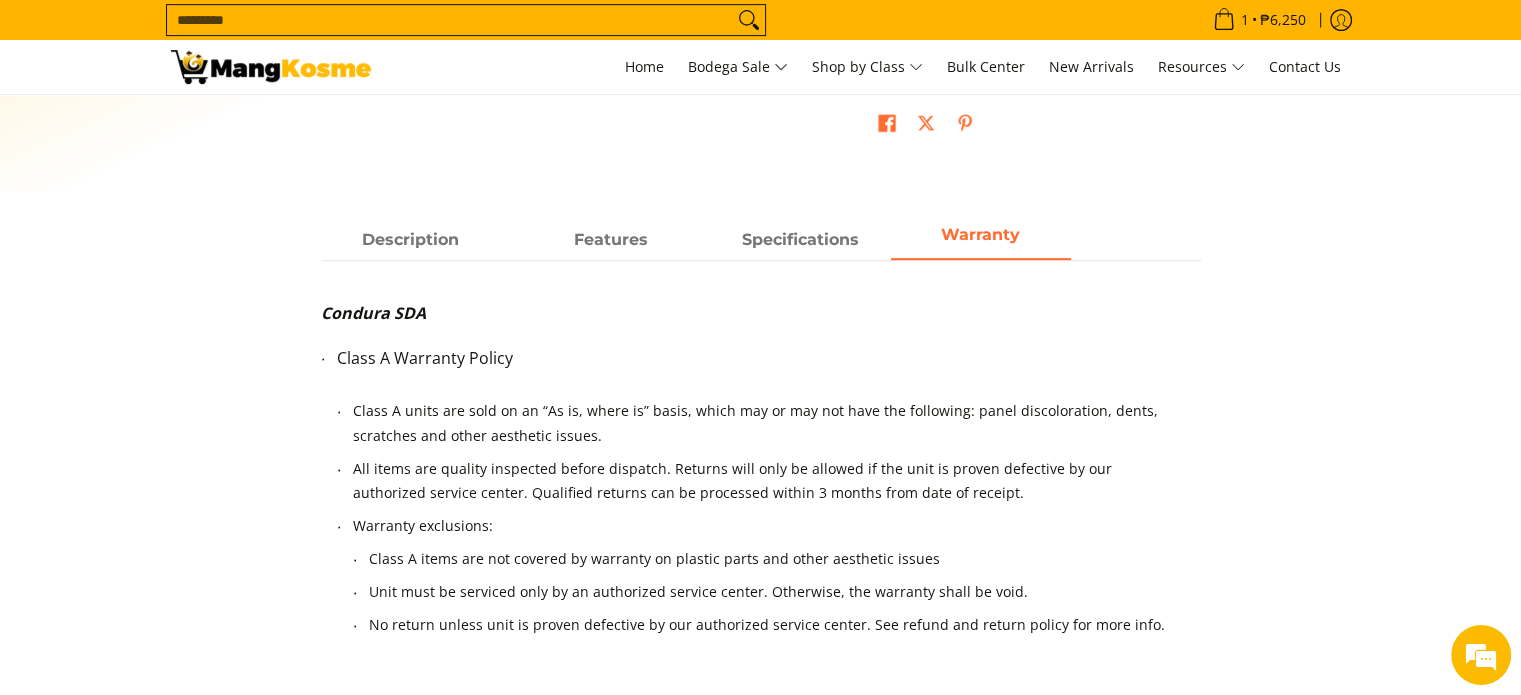 scroll, scrollTop: 948, scrollLeft: 0, axis: vertical 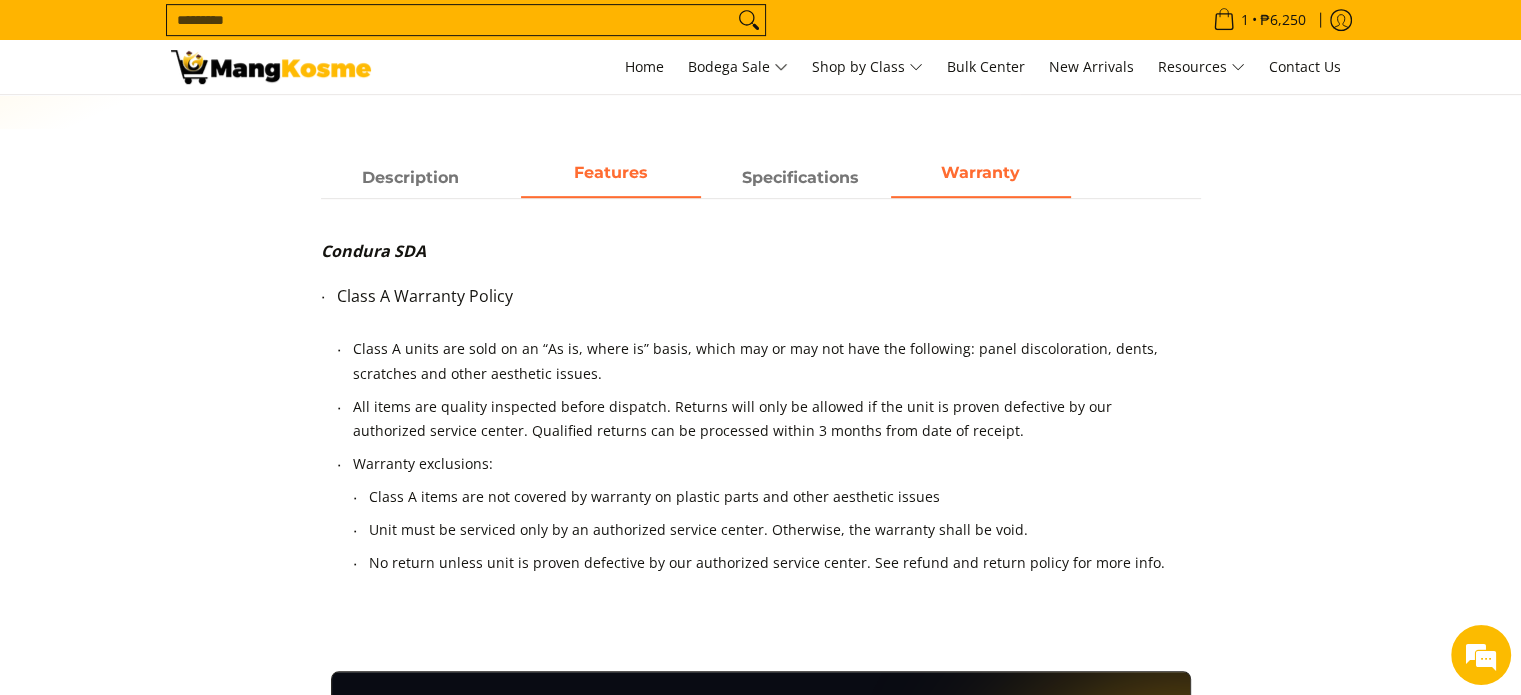 click on "Features" at bounding box center [611, 178] 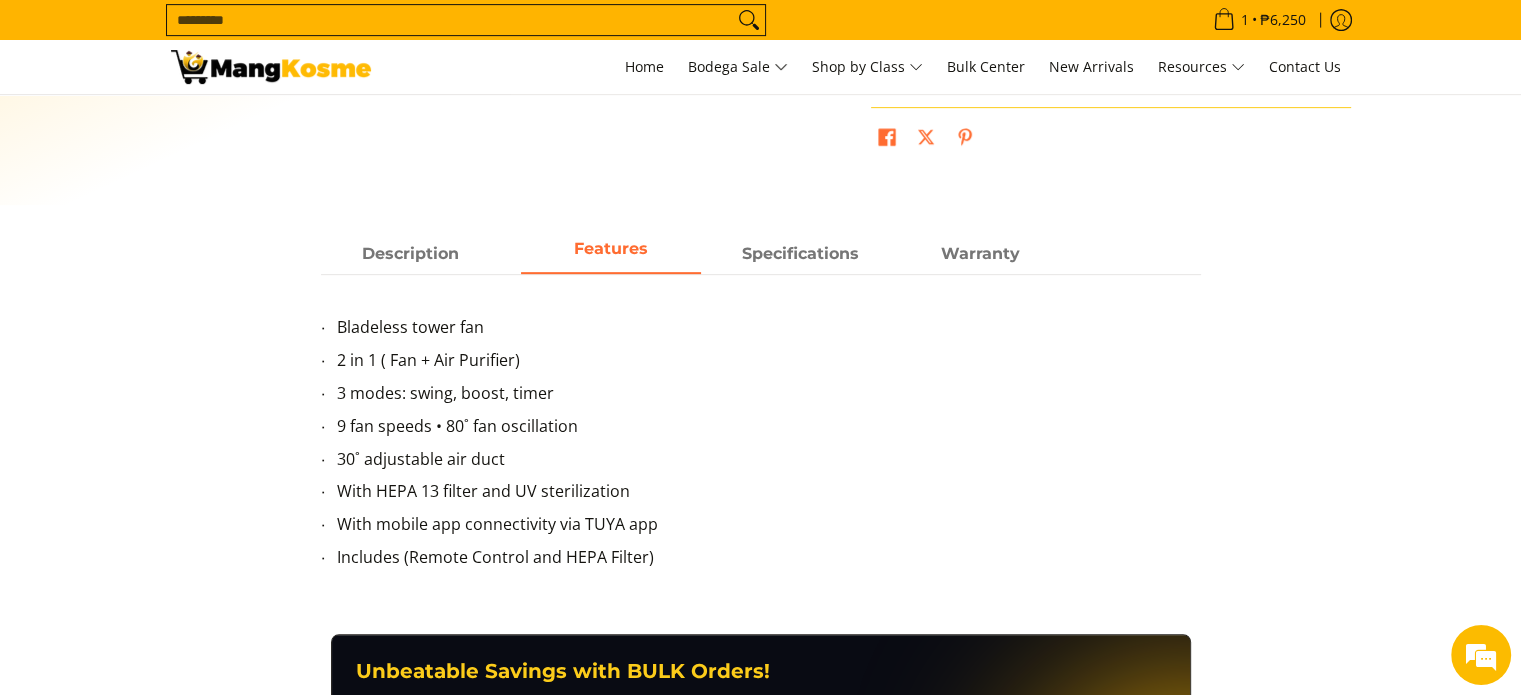 scroll, scrollTop: 871, scrollLeft: 0, axis: vertical 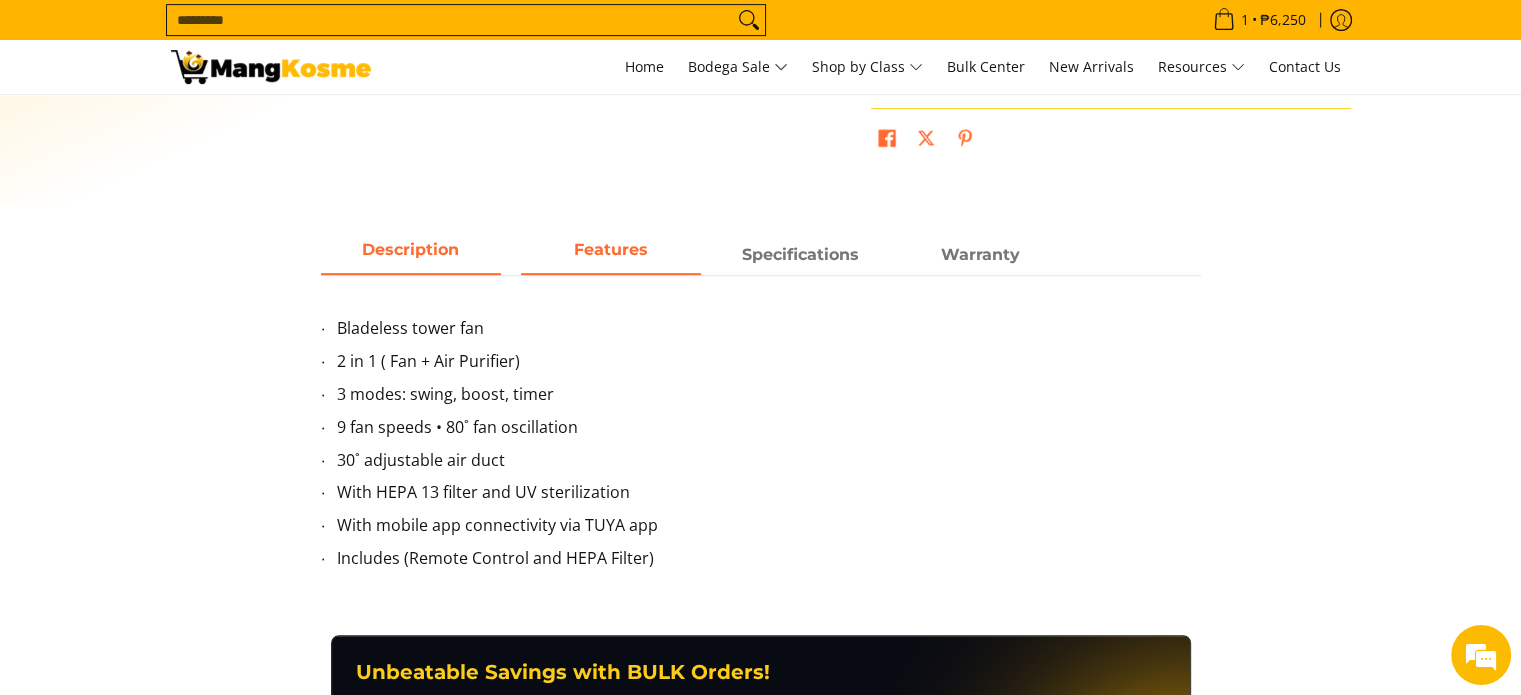 click on "Description" at bounding box center (411, 255) 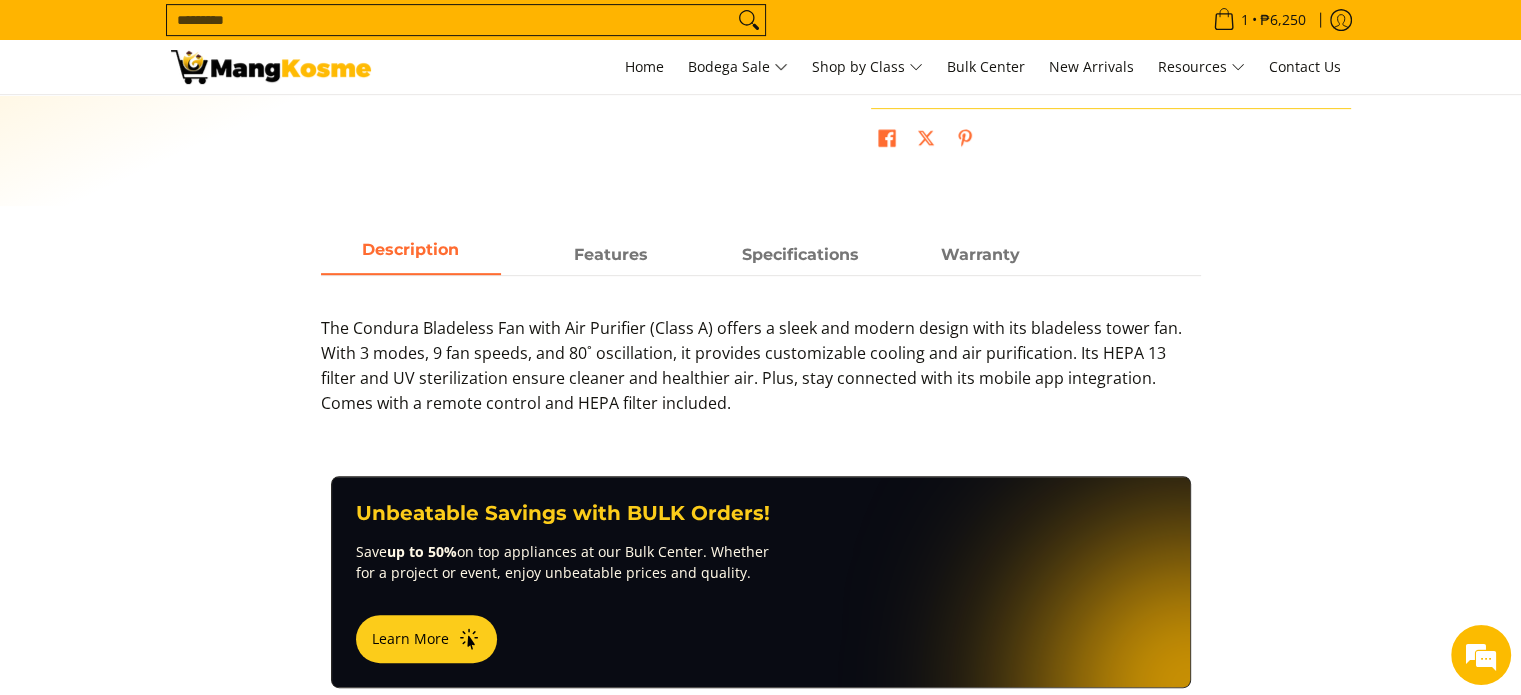 click on "Skip to Main Content
Enable zoom Disable zoom
Enable zoom Disable zoom
Home All Products
Condura Bladeless Fan with Air Purifier (Class A)
Product Class" at bounding box center (760, 285) 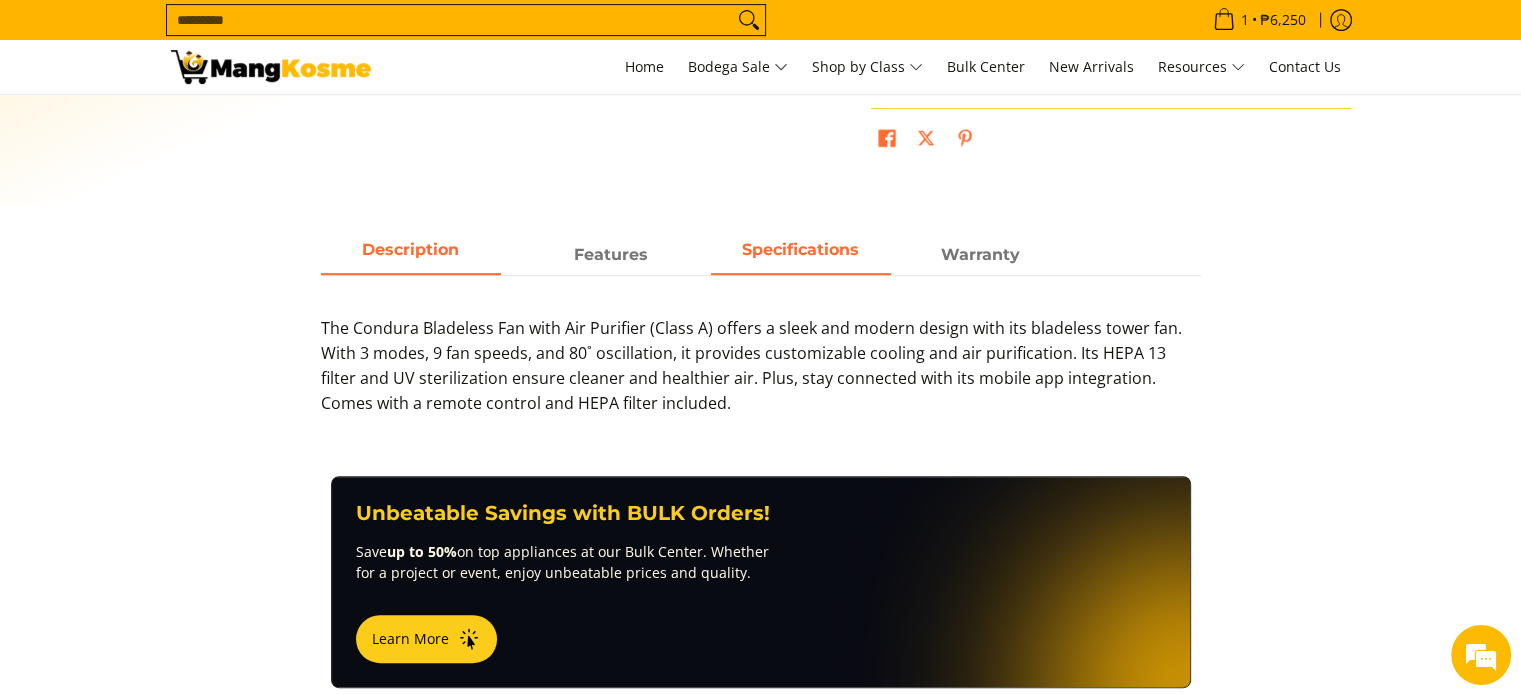 click on "Specifications" at bounding box center (801, 255) 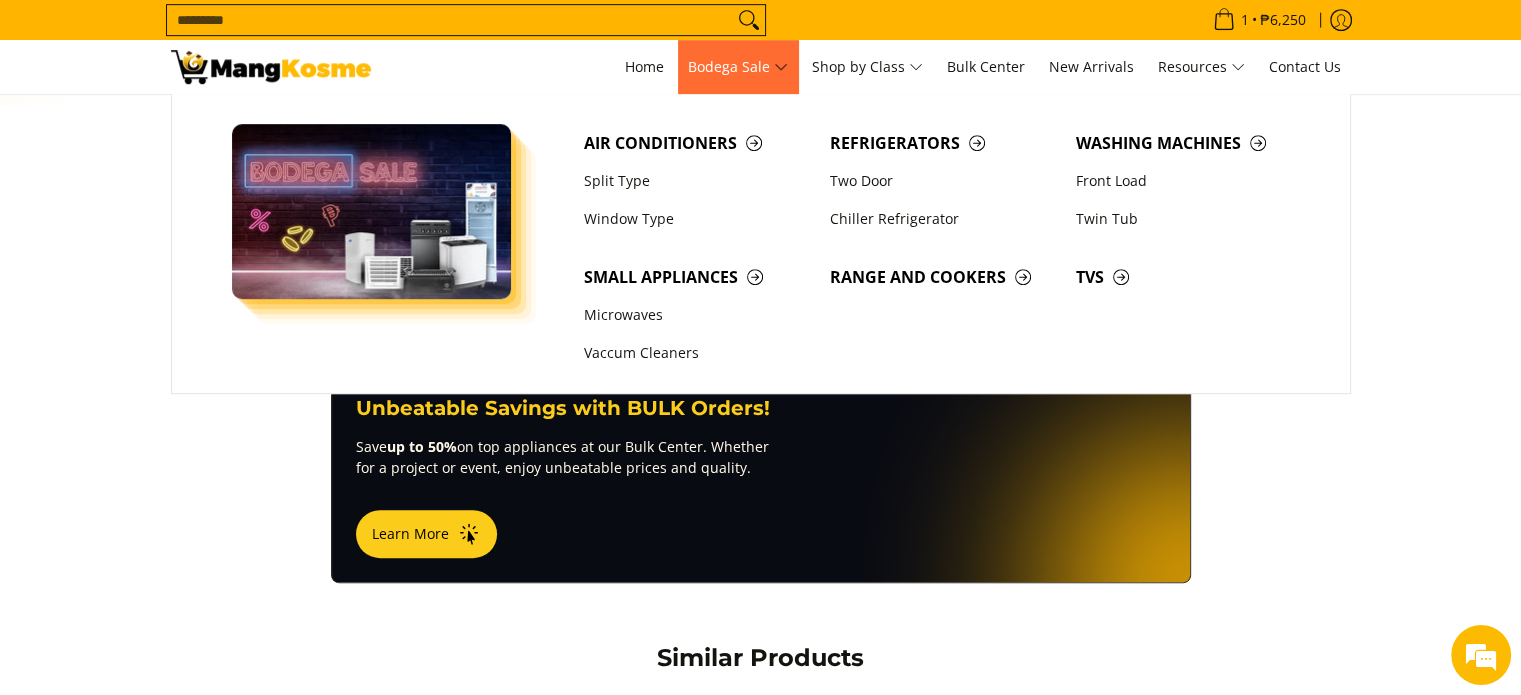 scroll, scrollTop: 832, scrollLeft: 0, axis: vertical 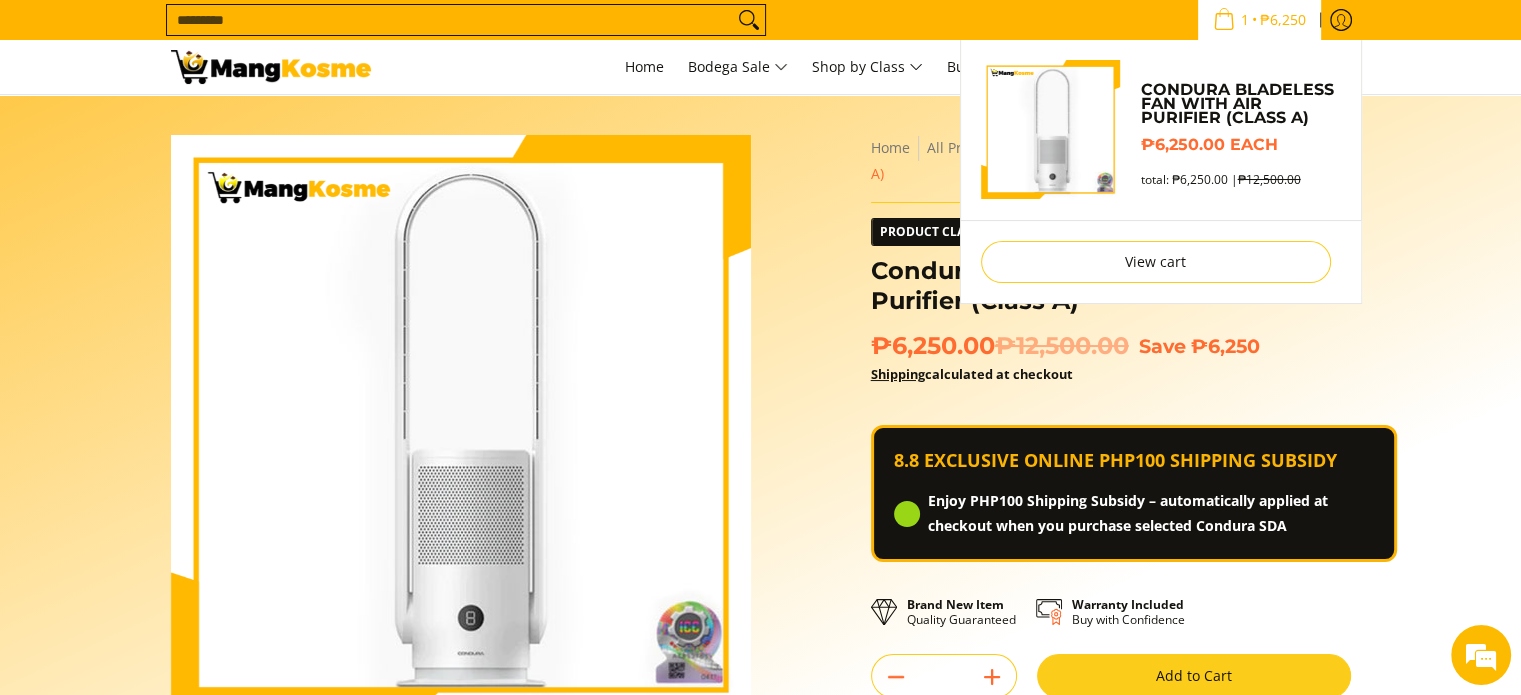 click on "₱6,250" at bounding box center (1283, 20) 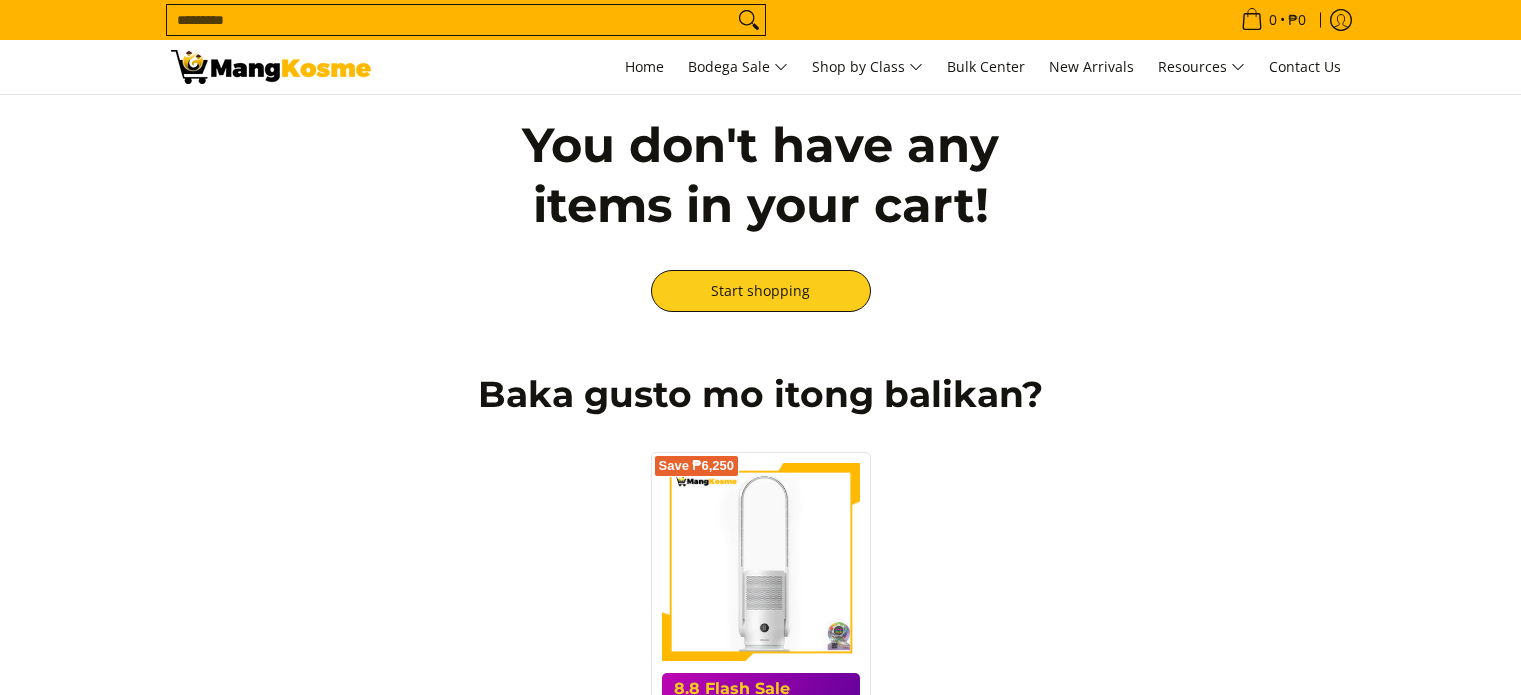 scroll, scrollTop: 0, scrollLeft: 0, axis: both 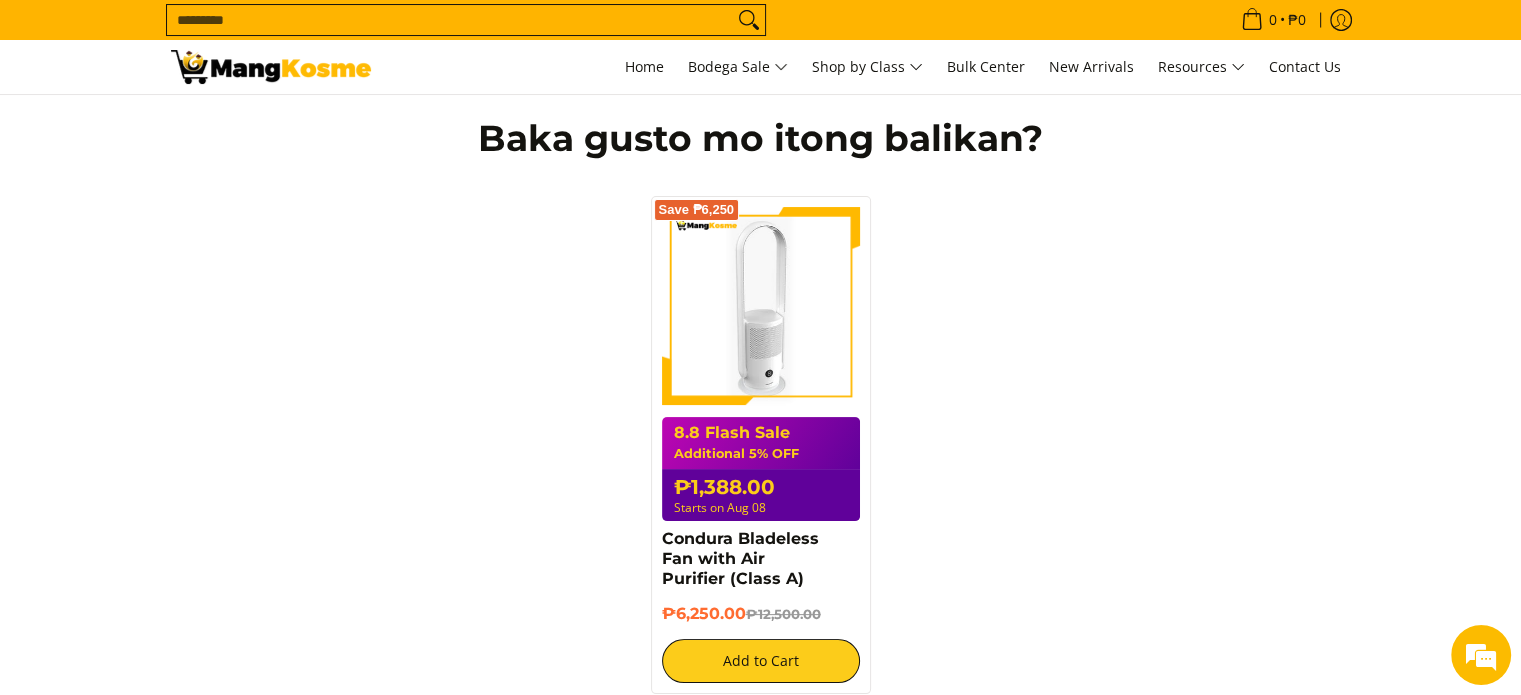 click at bounding box center (761, 306) 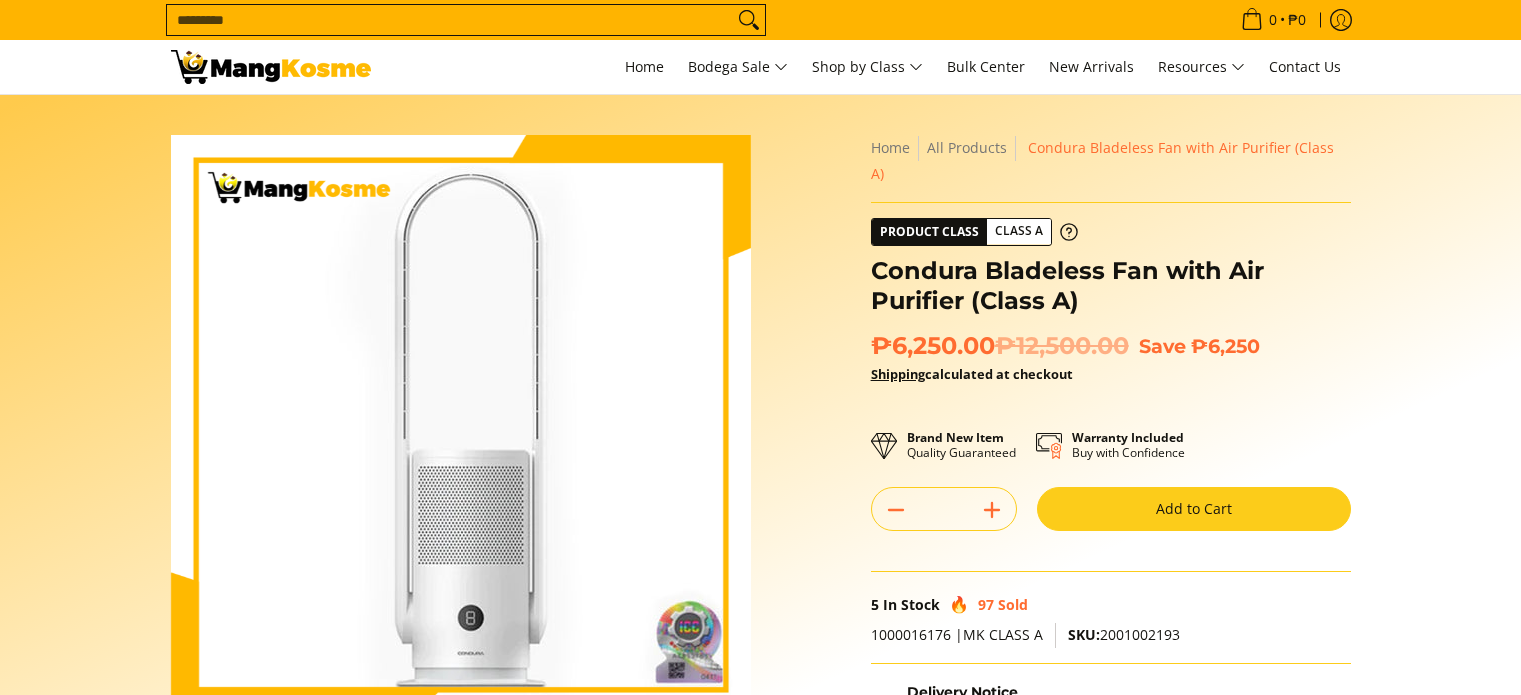 scroll, scrollTop: 0, scrollLeft: 0, axis: both 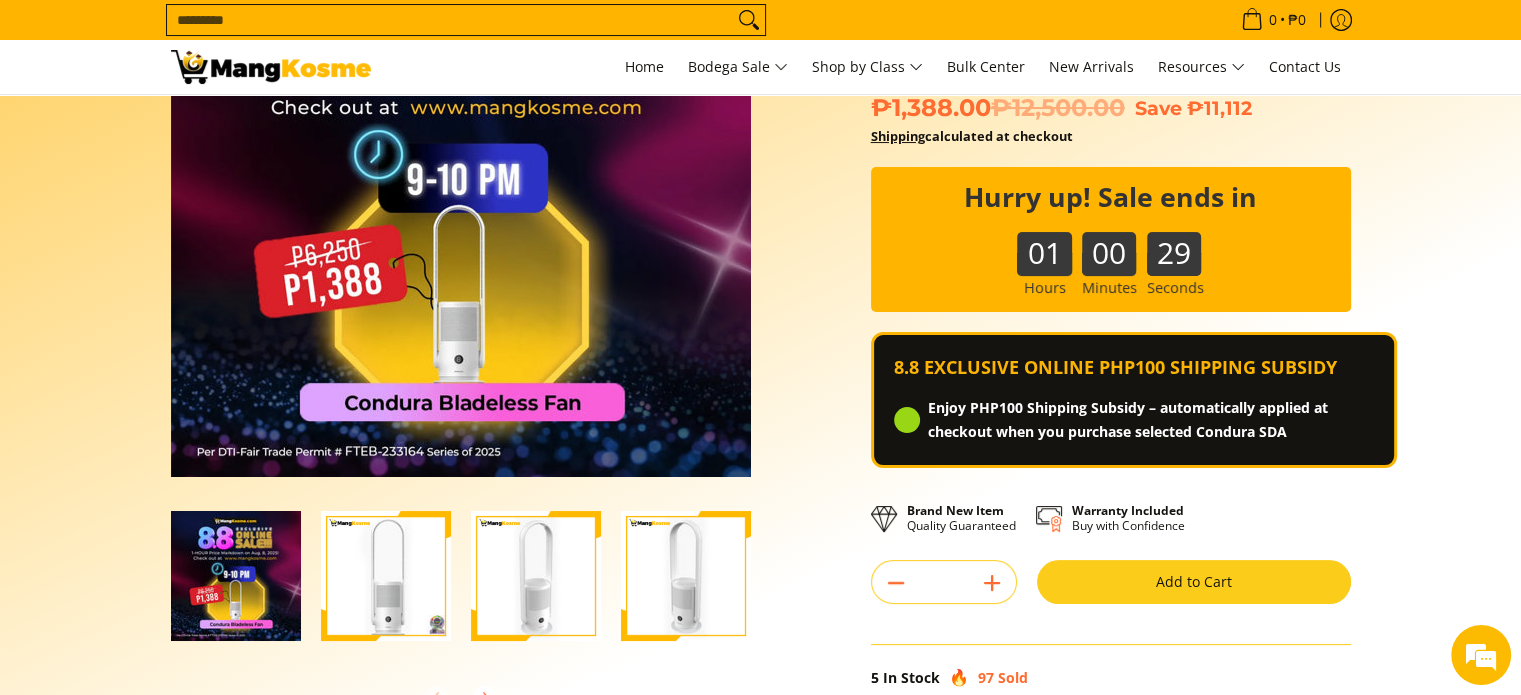click on "Add to Cart" at bounding box center (1194, 582) 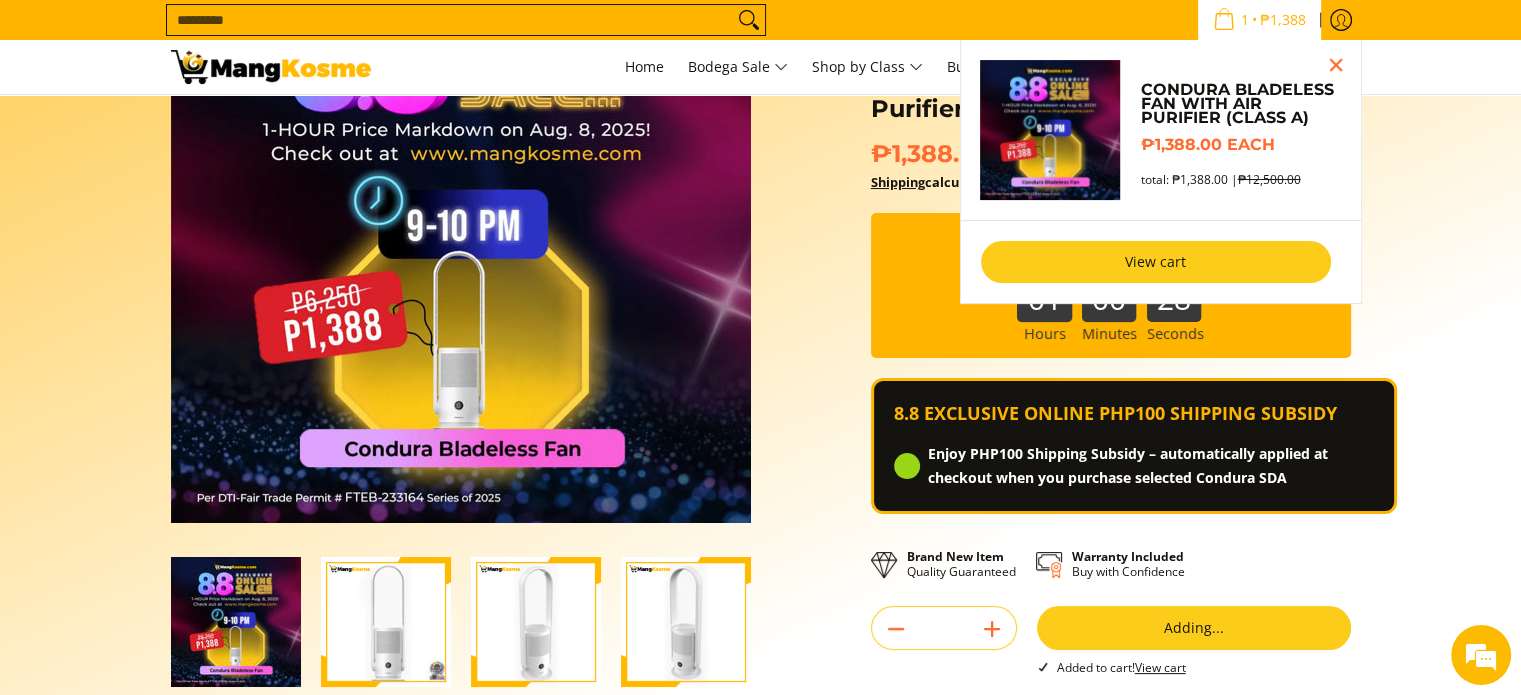 scroll, scrollTop: 183, scrollLeft: 0, axis: vertical 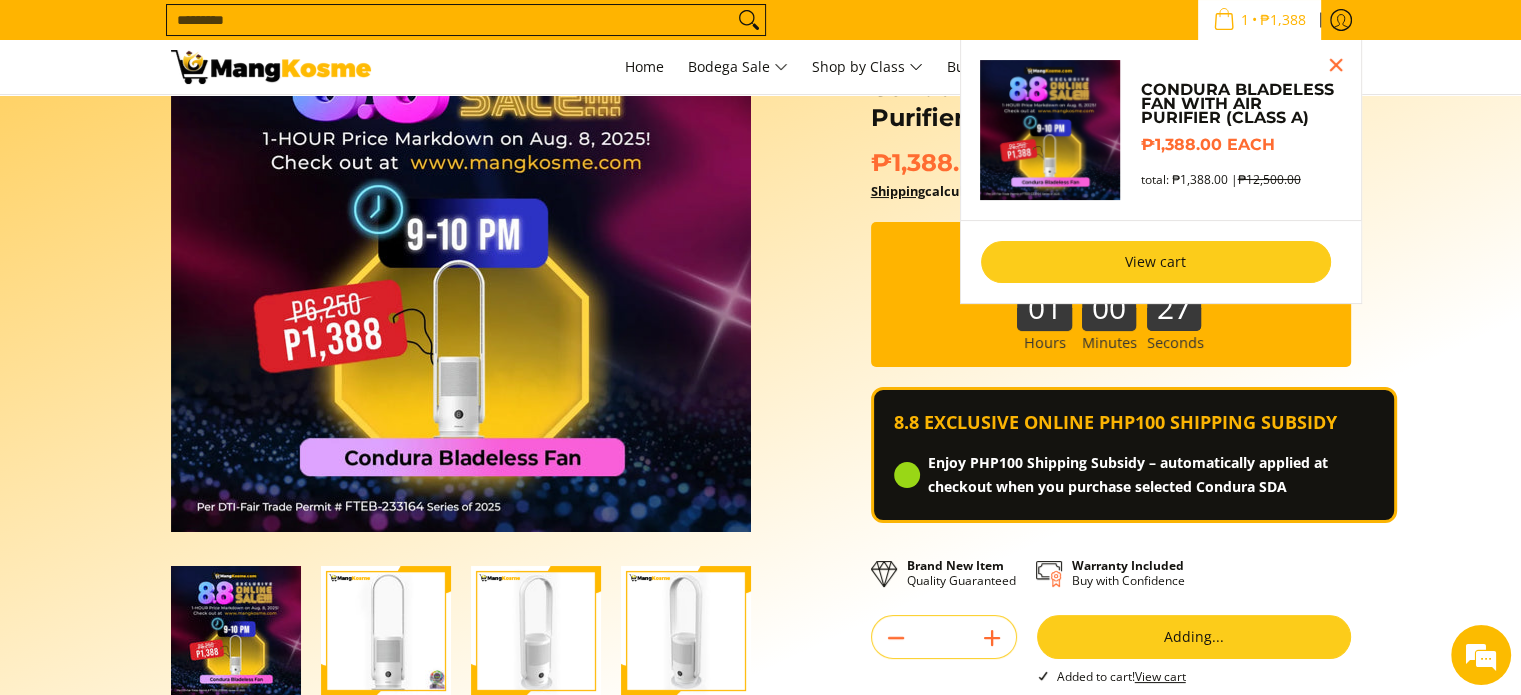 click on "View cart" at bounding box center (1156, 262) 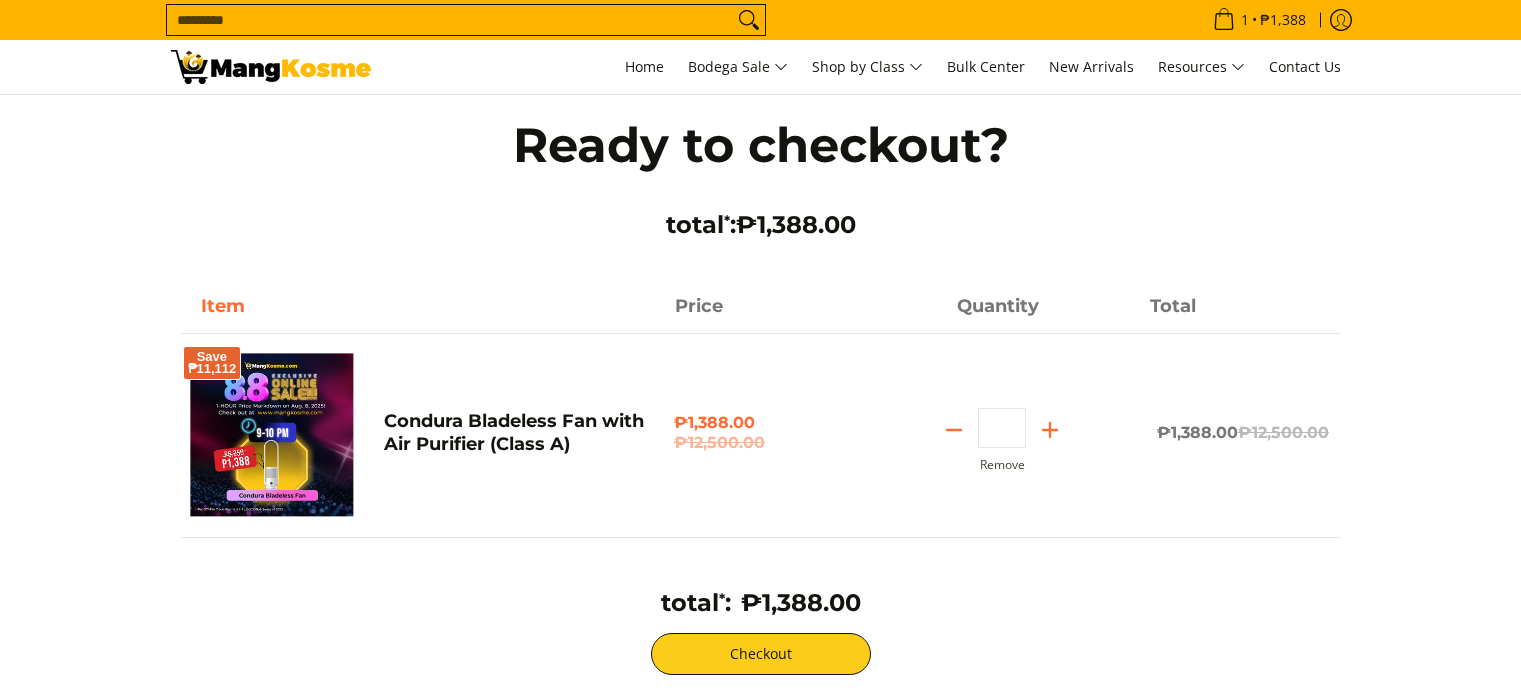 scroll, scrollTop: 0, scrollLeft: 0, axis: both 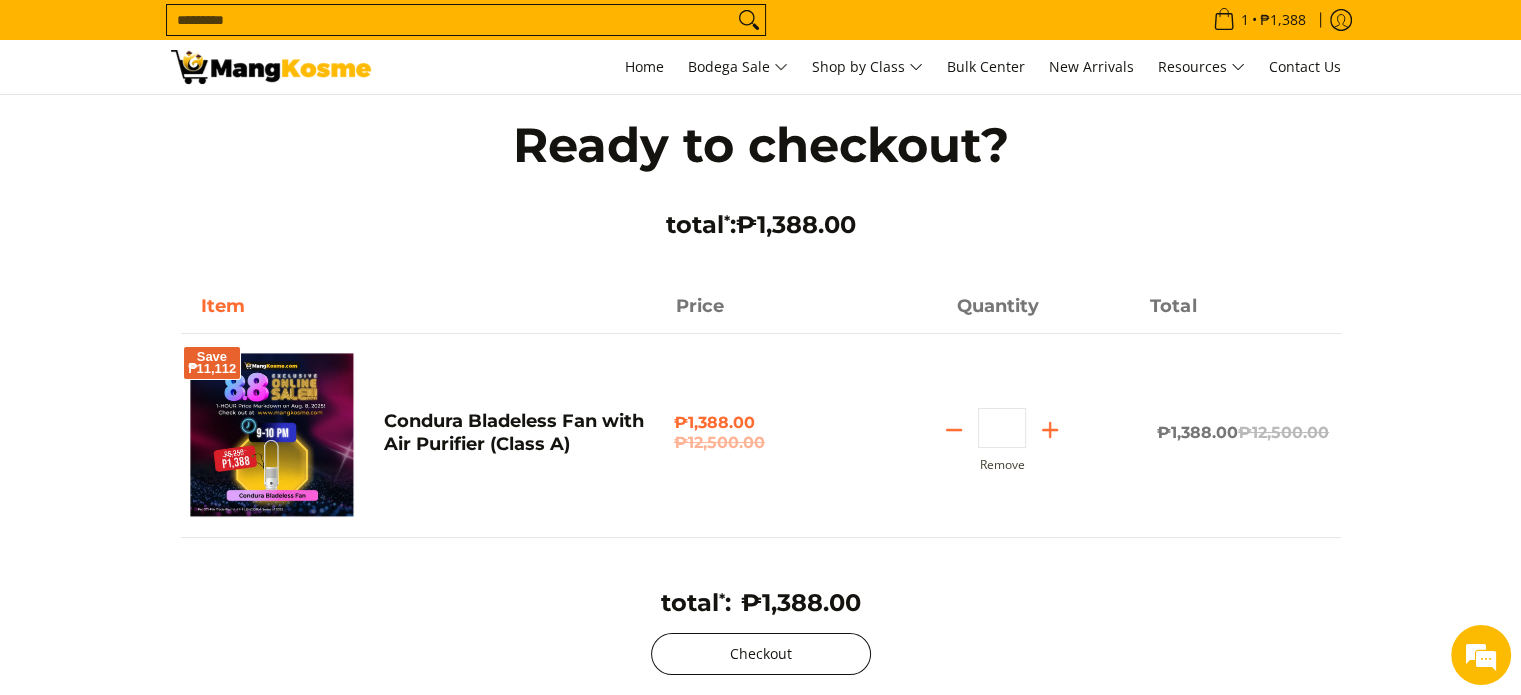 click on "Checkout" at bounding box center (761, 654) 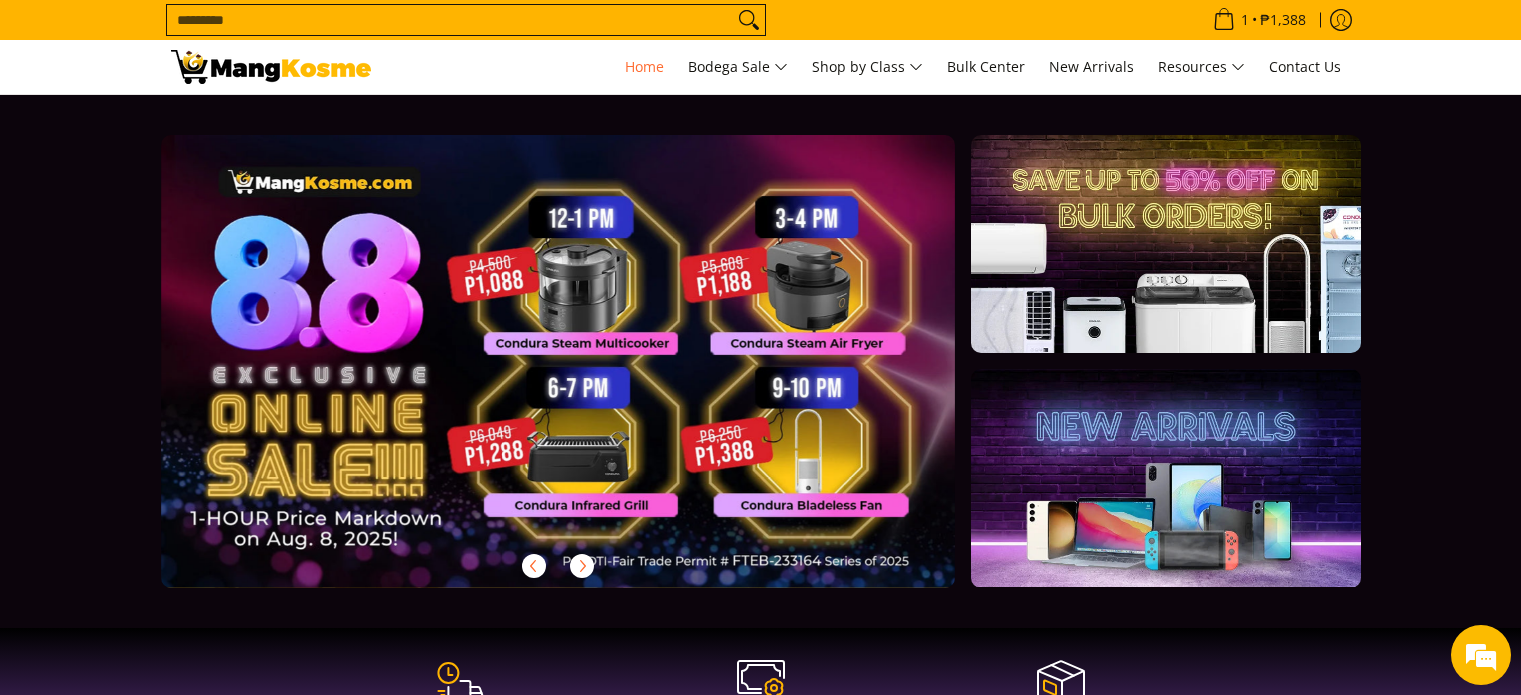 scroll, scrollTop: 0, scrollLeft: 0, axis: both 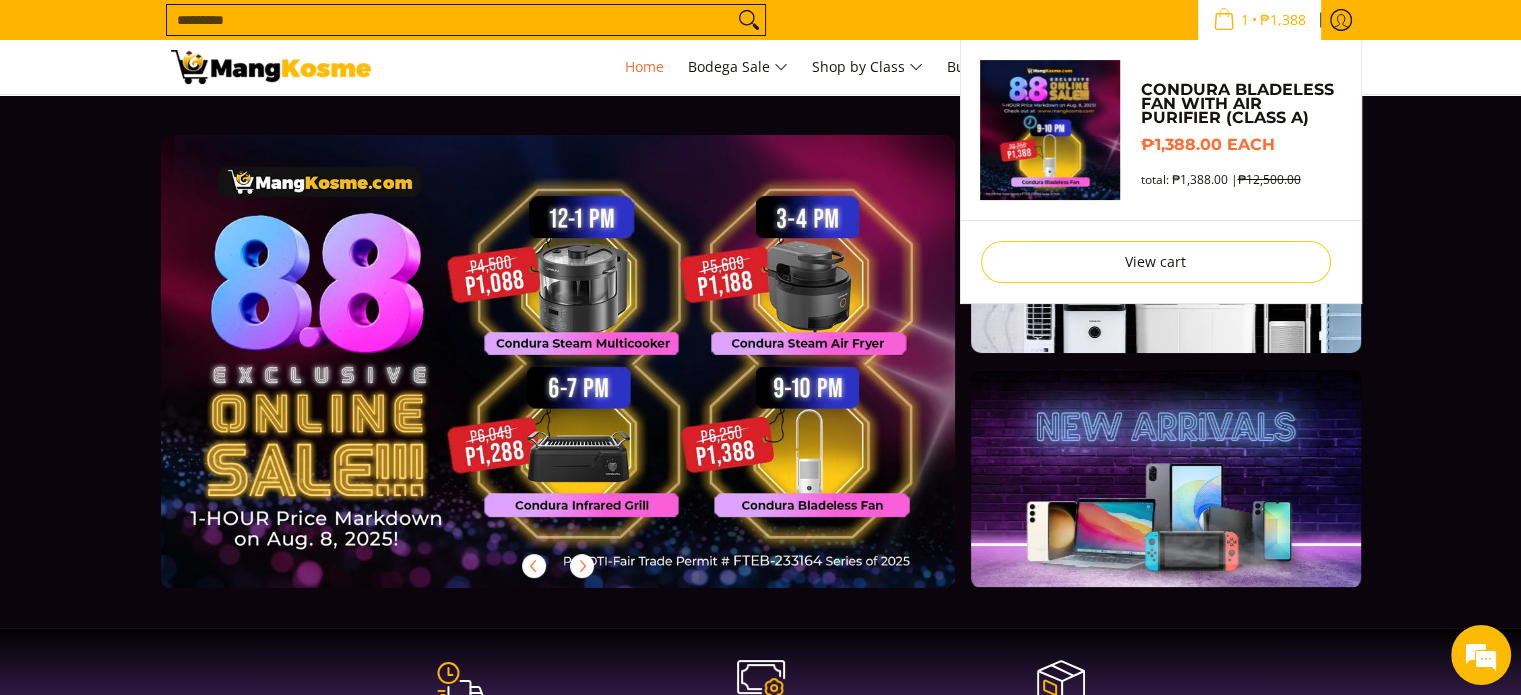 click on "₱1,388" at bounding box center [1283, 20] 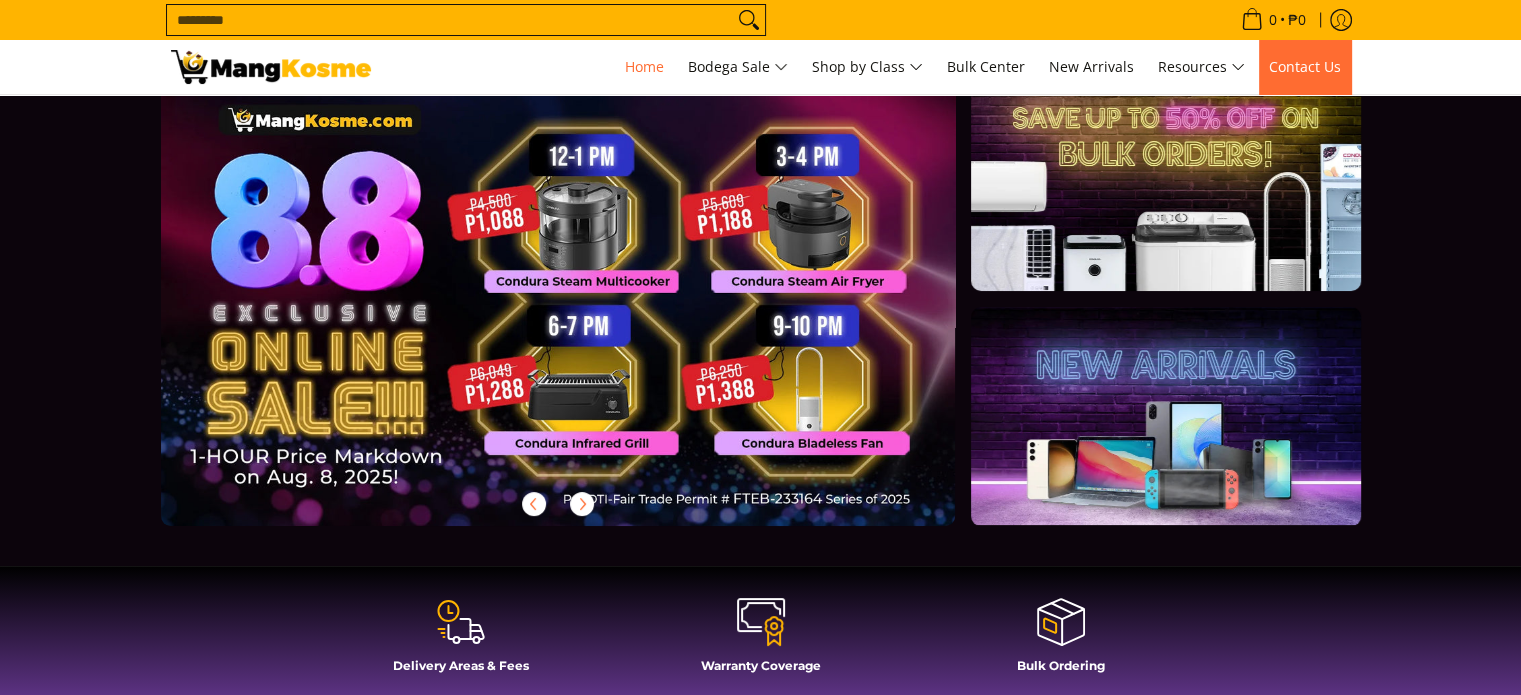 scroll, scrollTop: 62, scrollLeft: 0, axis: vertical 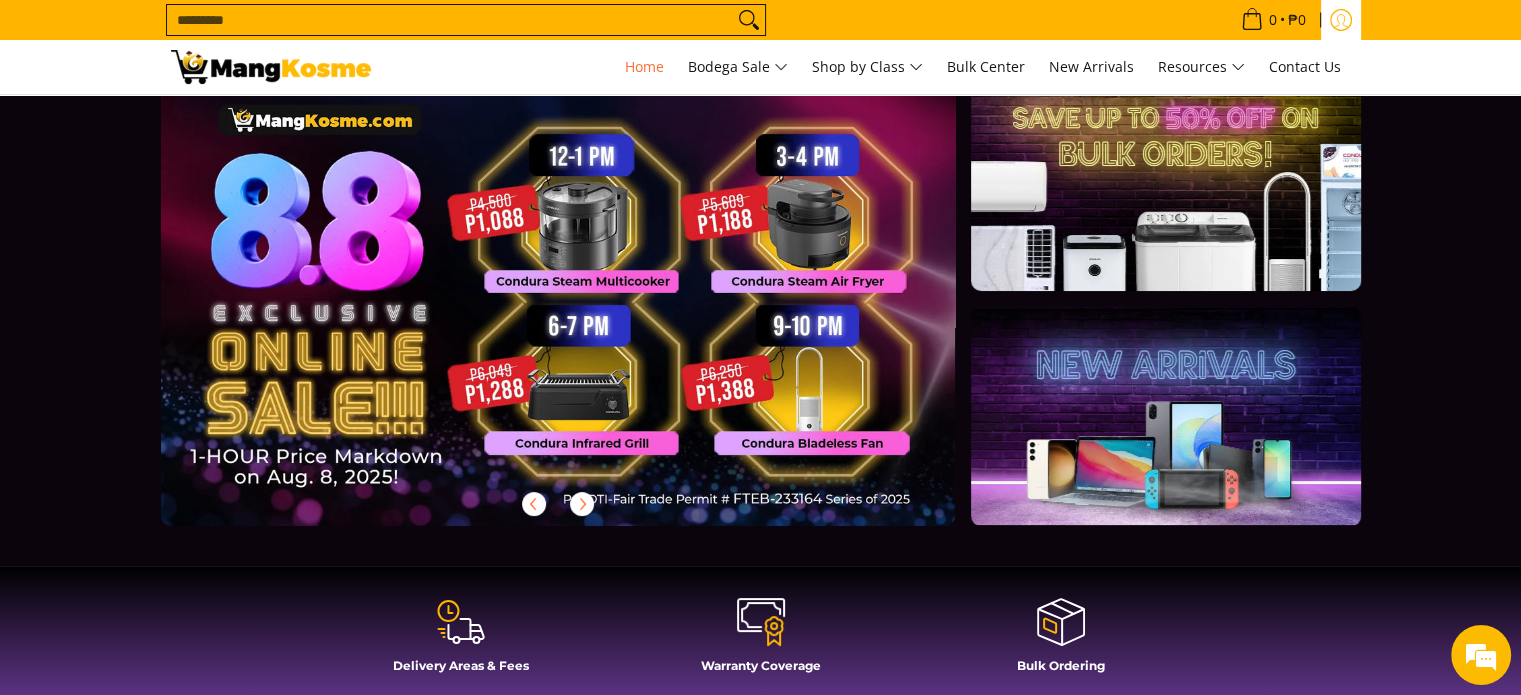 click 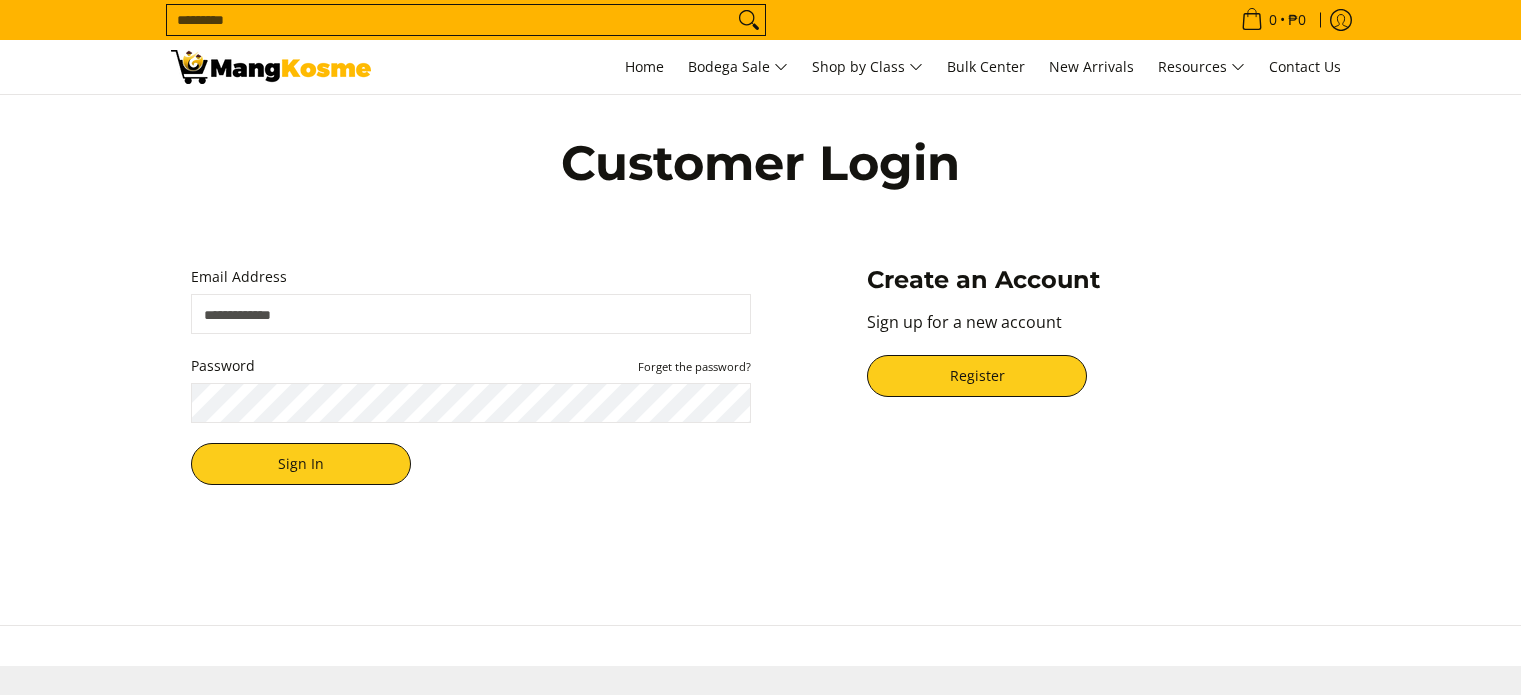 scroll, scrollTop: 0, scrollLeft: 0, axis: both 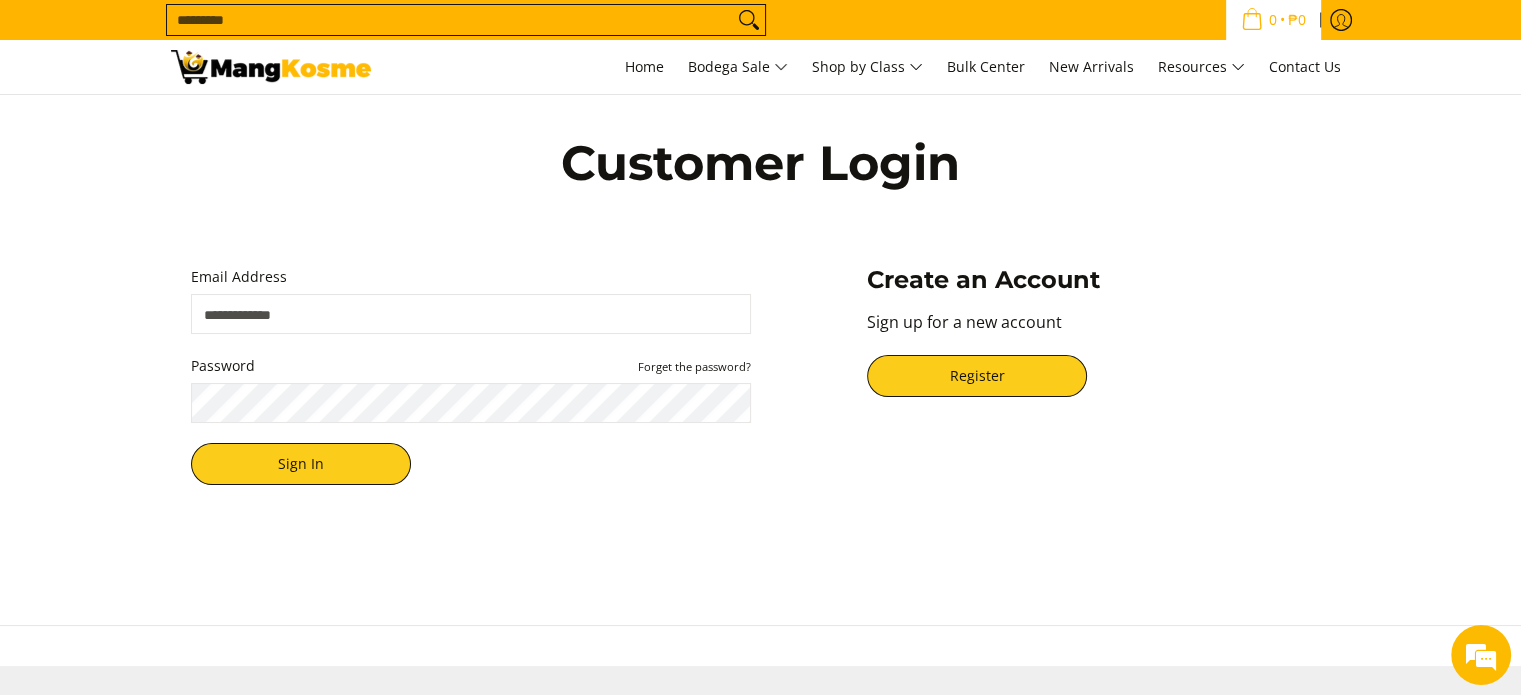 click on "0  •
₱0" at bounding box center (1273, 20) 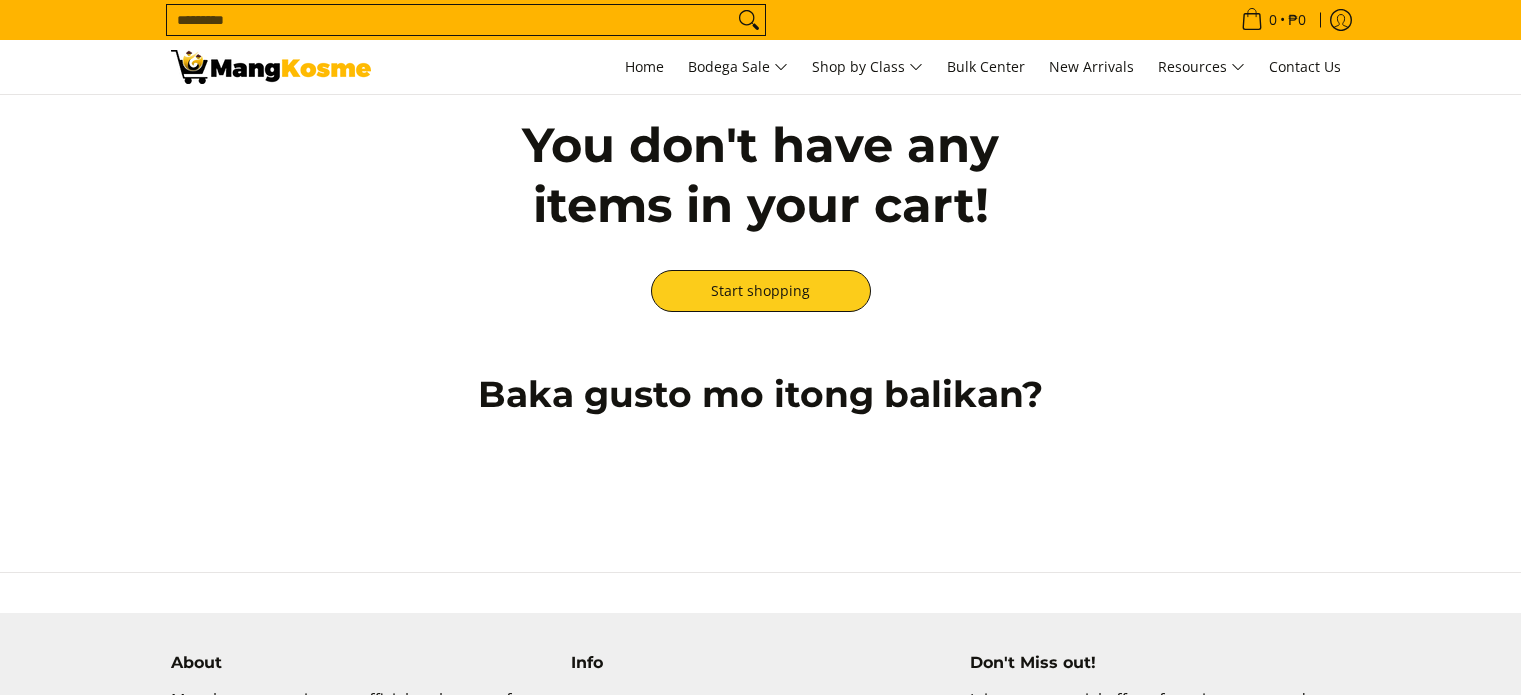 scroll, scrollTop: 0, scrollLeft: 0, axis: both 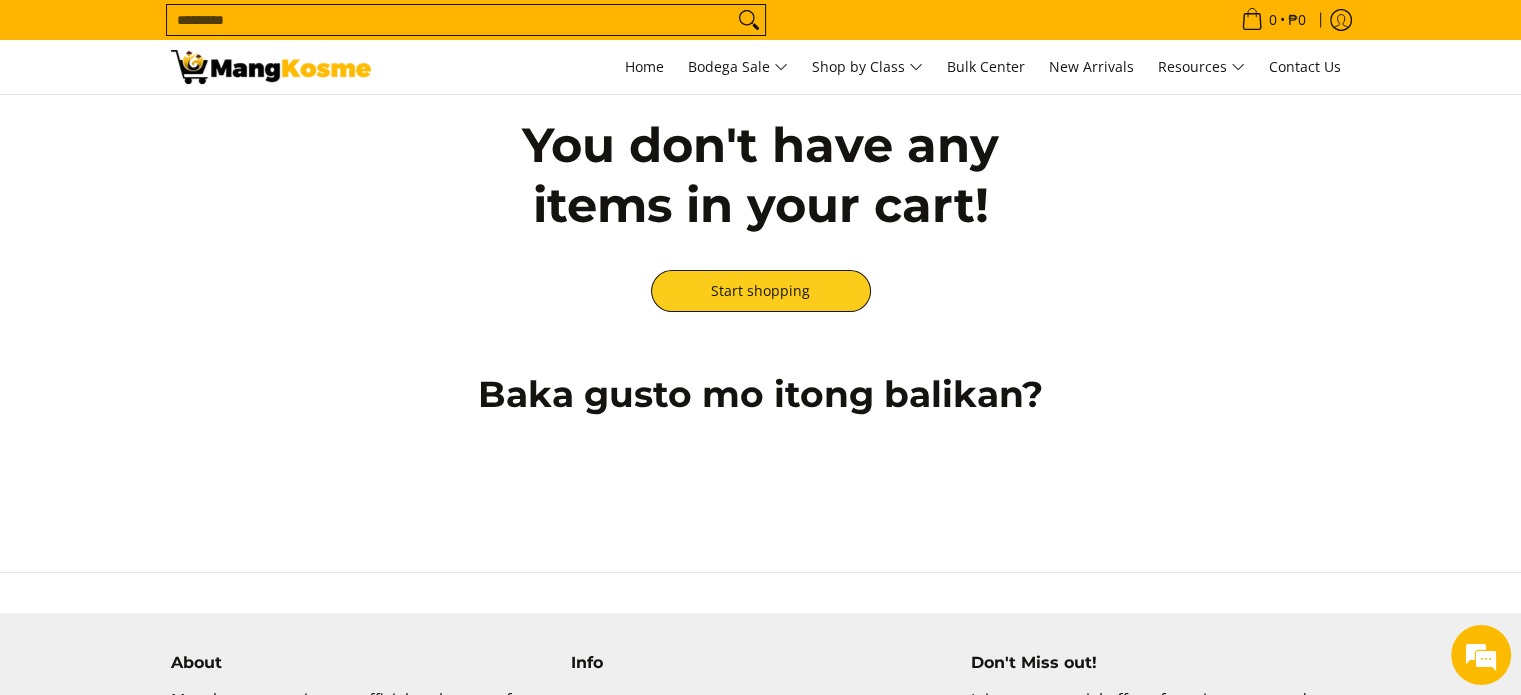 click on "Search..." at bounding box center (450, 20) 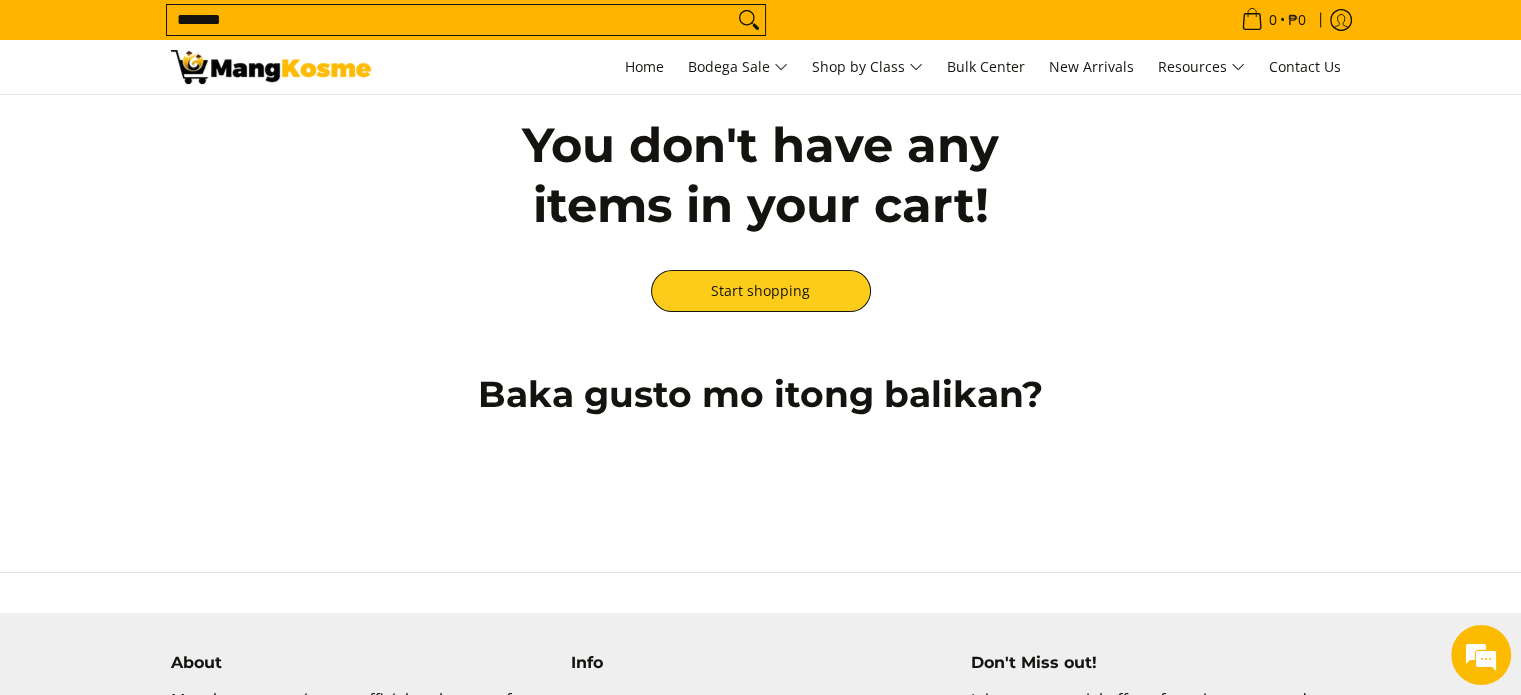 type on "*******" 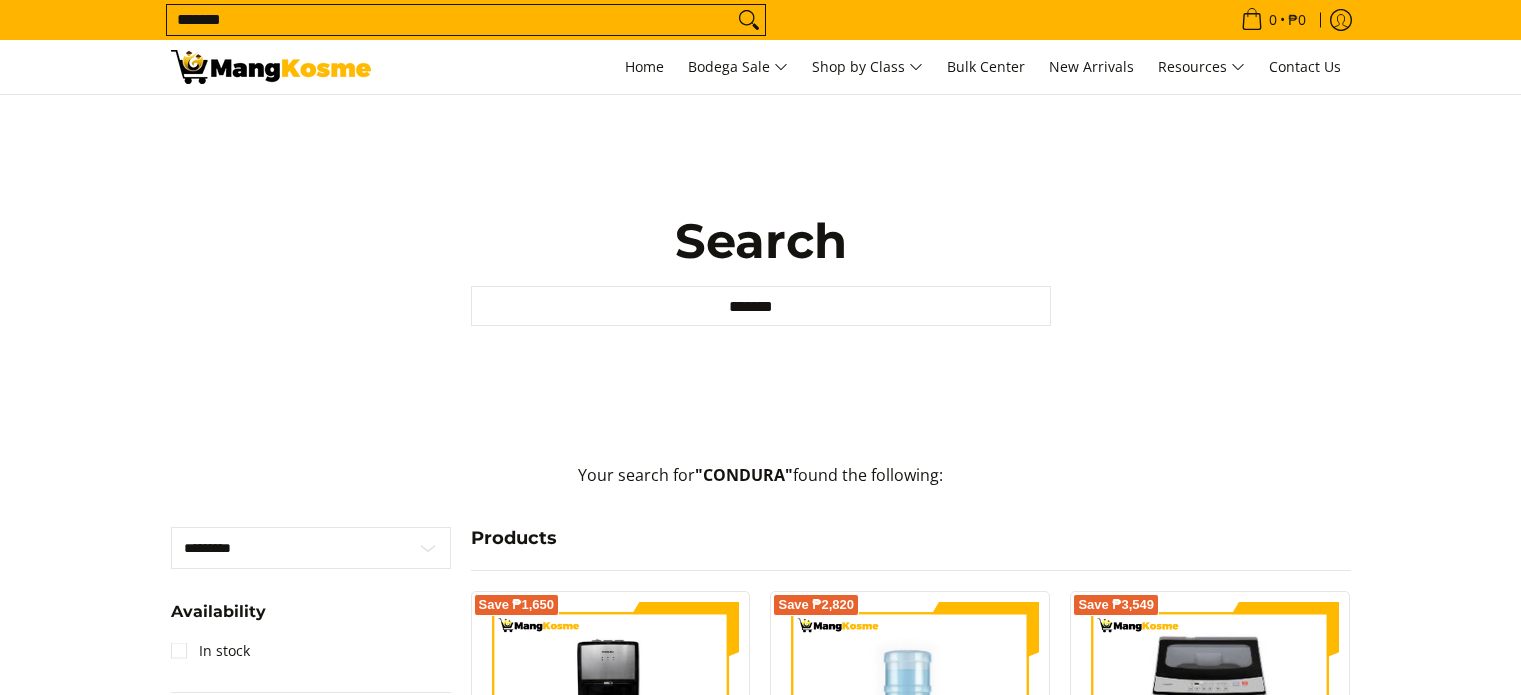 scroll, scrollTop: 0, scrollLeft: 0, axis: both 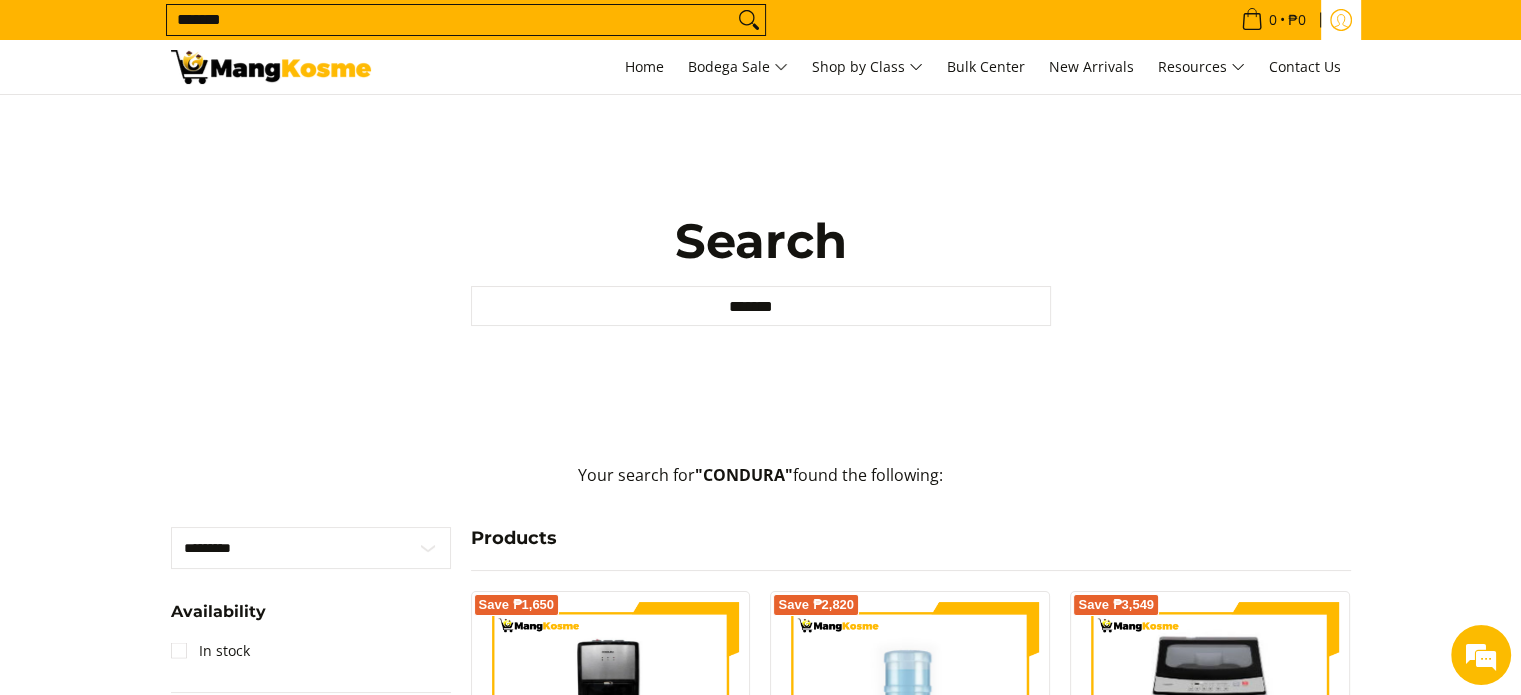 click 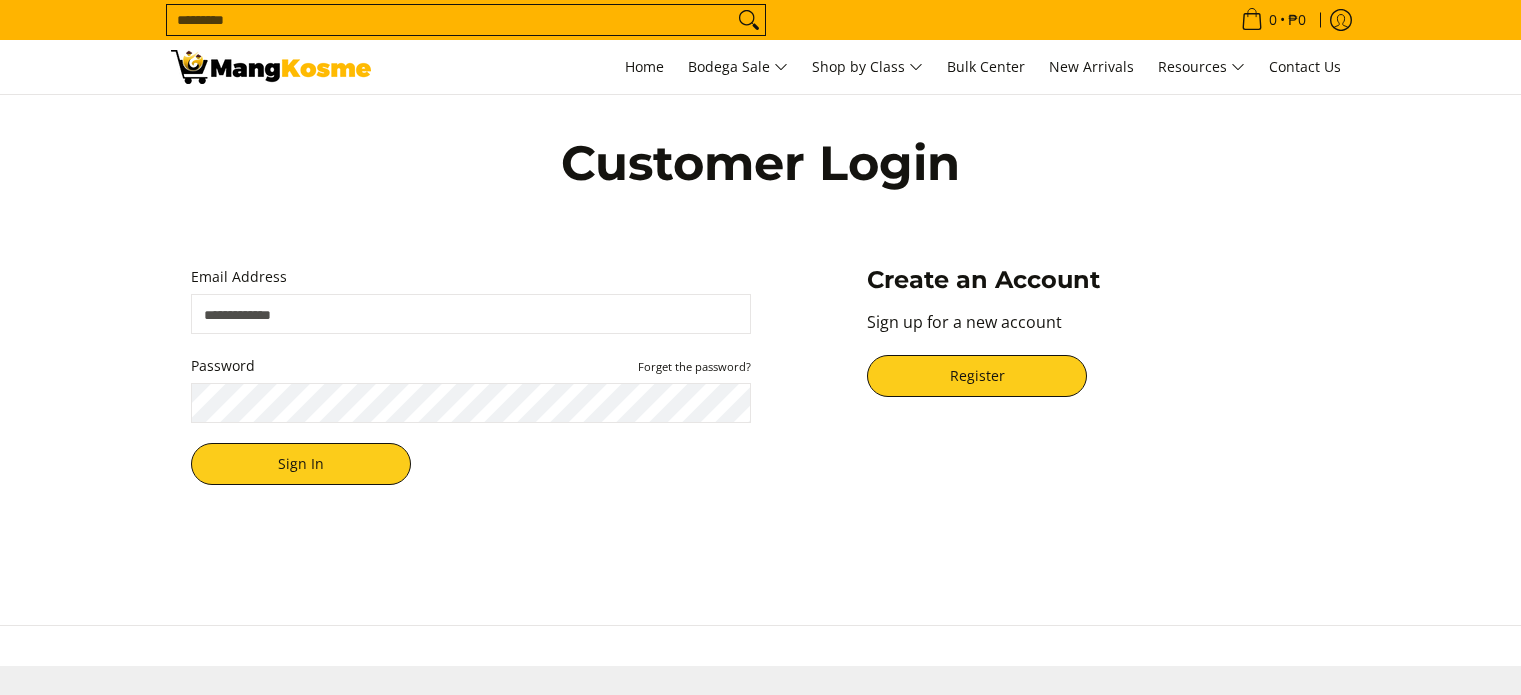 scroll, scrollTop: 0, scrollLeft: 0, axis: both 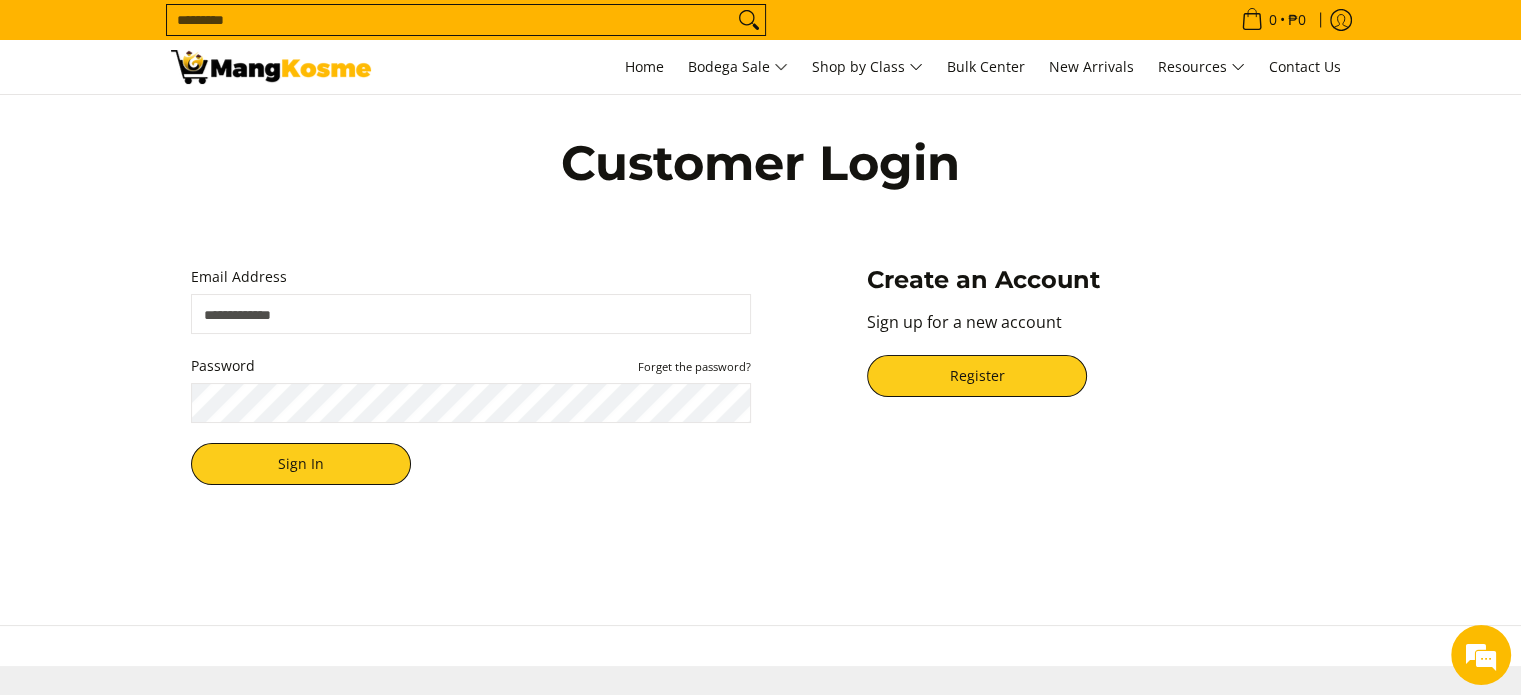 click at bounding box center (271, 67) 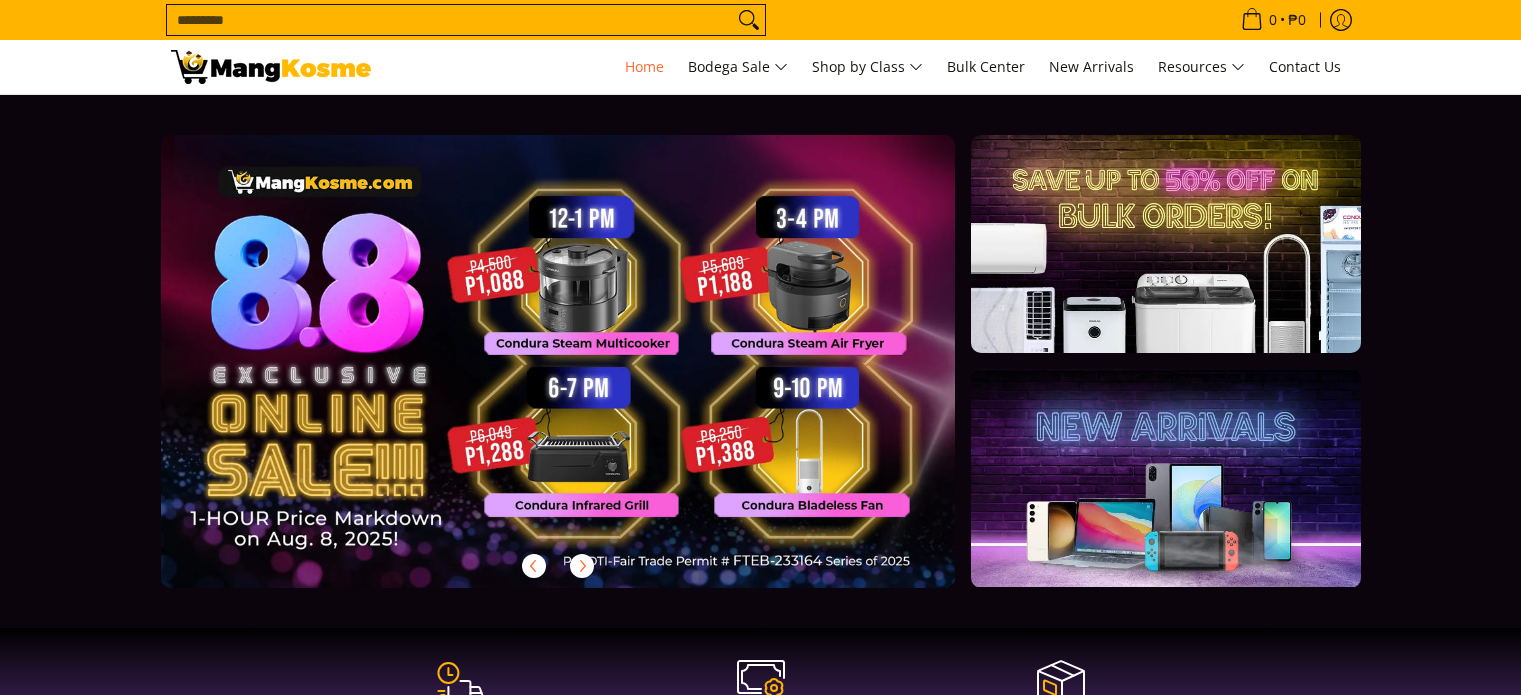 scroll, scrollTop: 128, scrollLeft: 0, axis: vertical 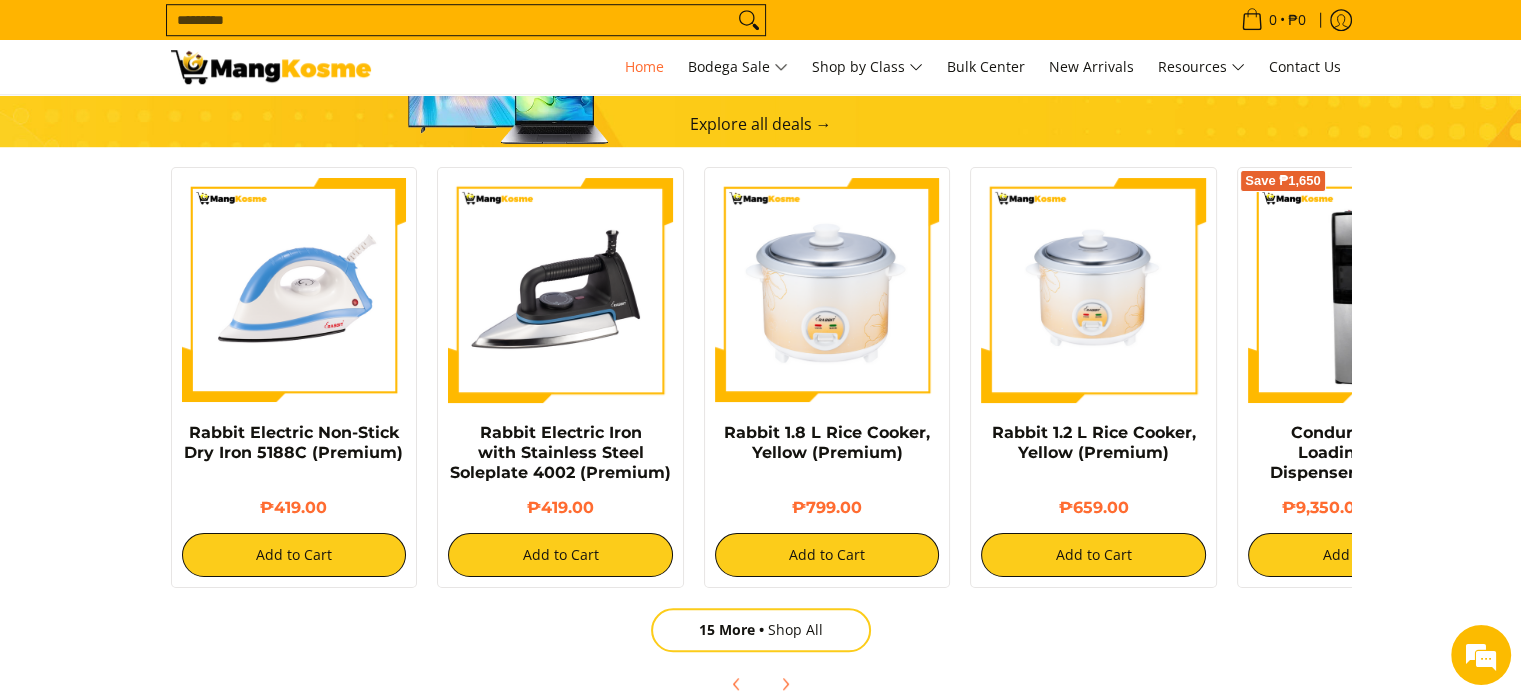 click on "Search..." at bounding box center [450, 20] 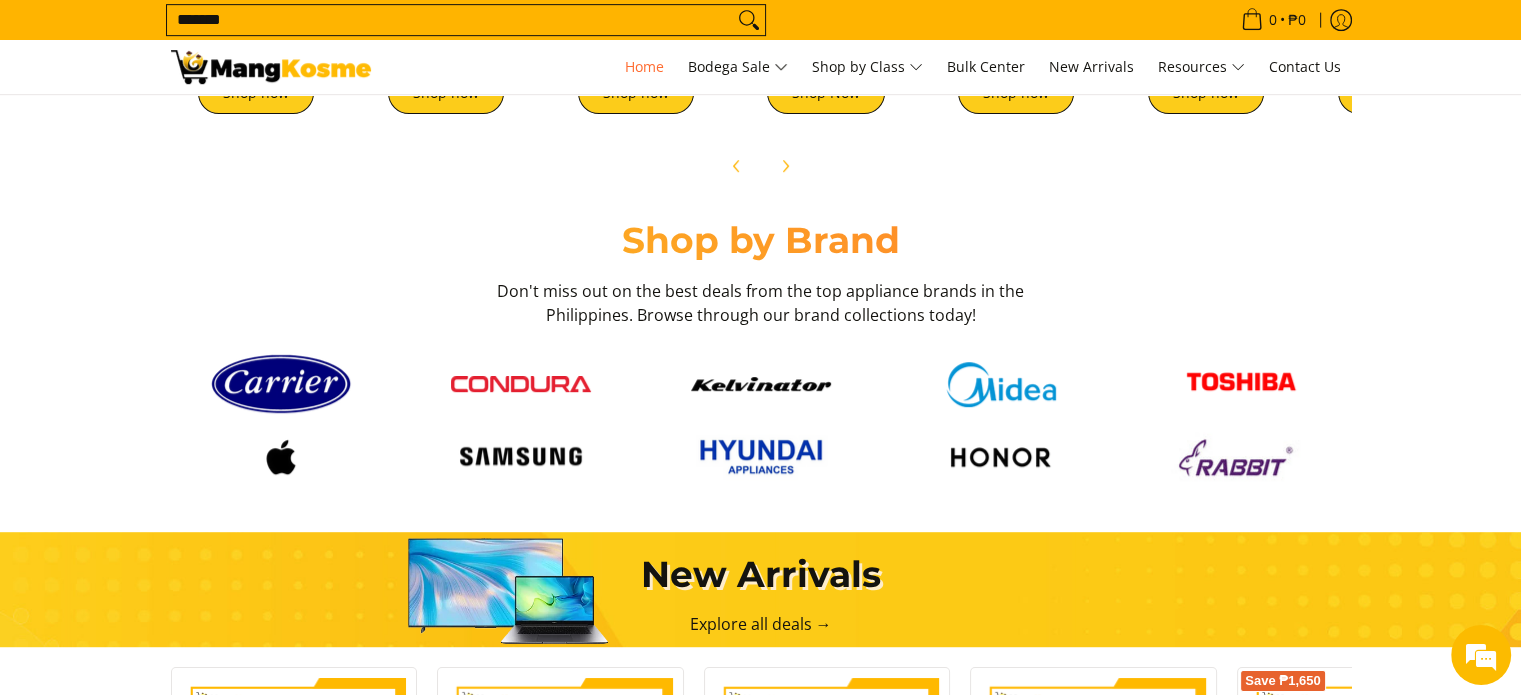 type on "*******" 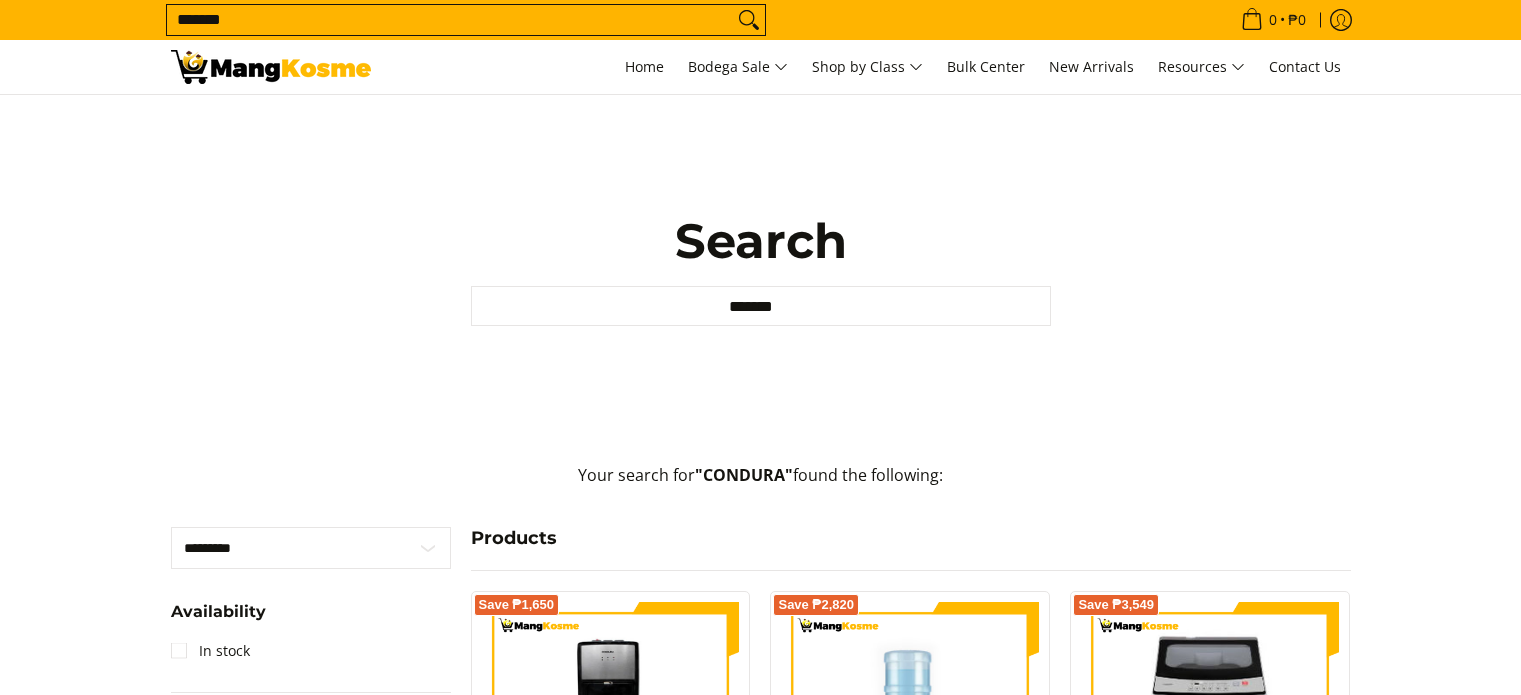 scroll, scrollTop: 0, scrollLeft: 0, axis: both 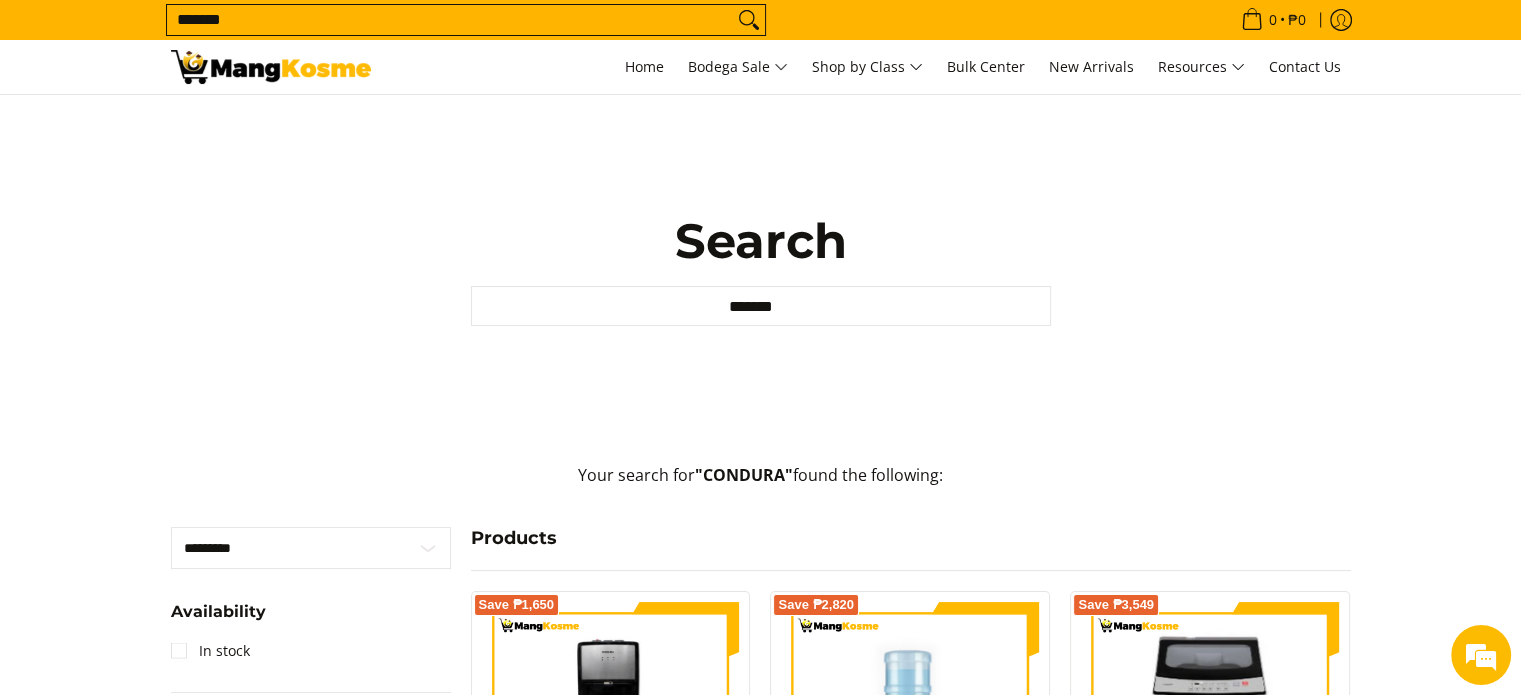 click at bounding box center [271, 67] 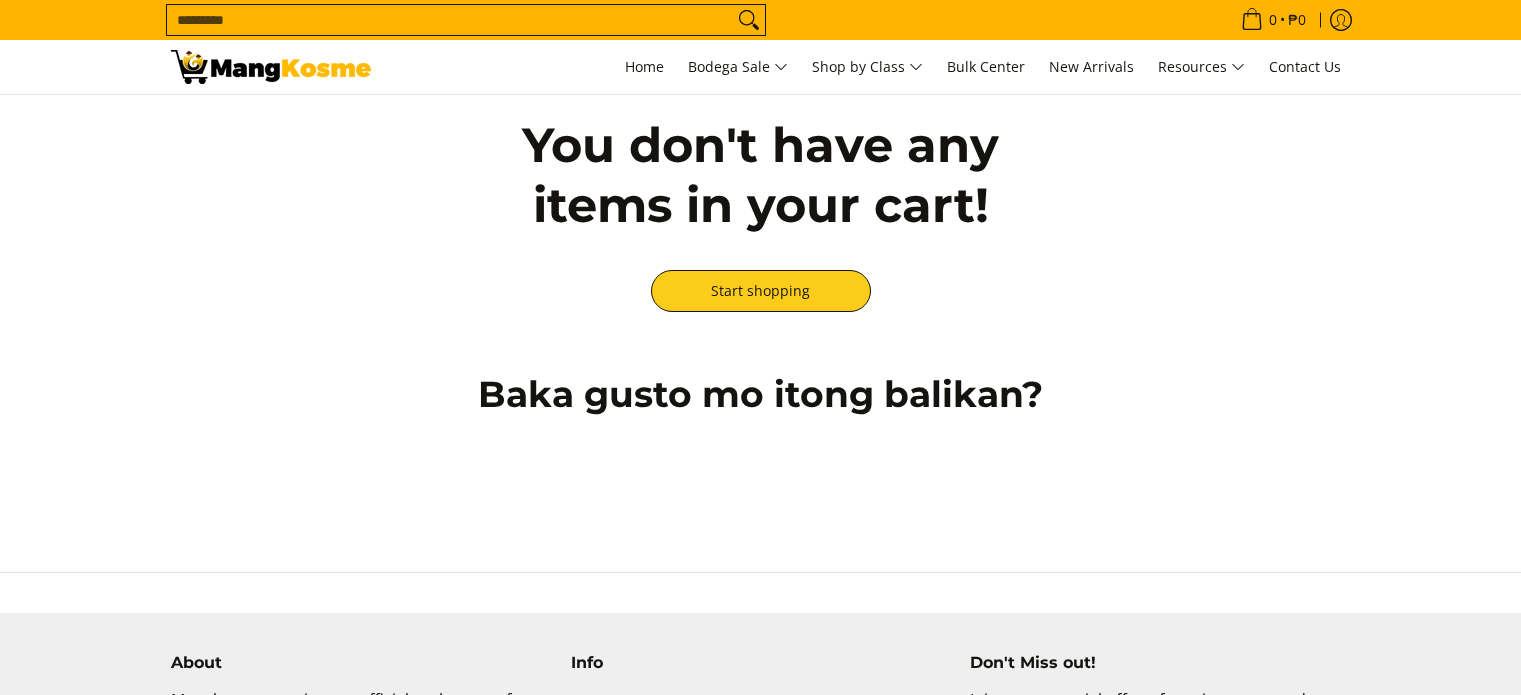 scroll, scrollTop: 0, scrollLeft: 0, axis: both 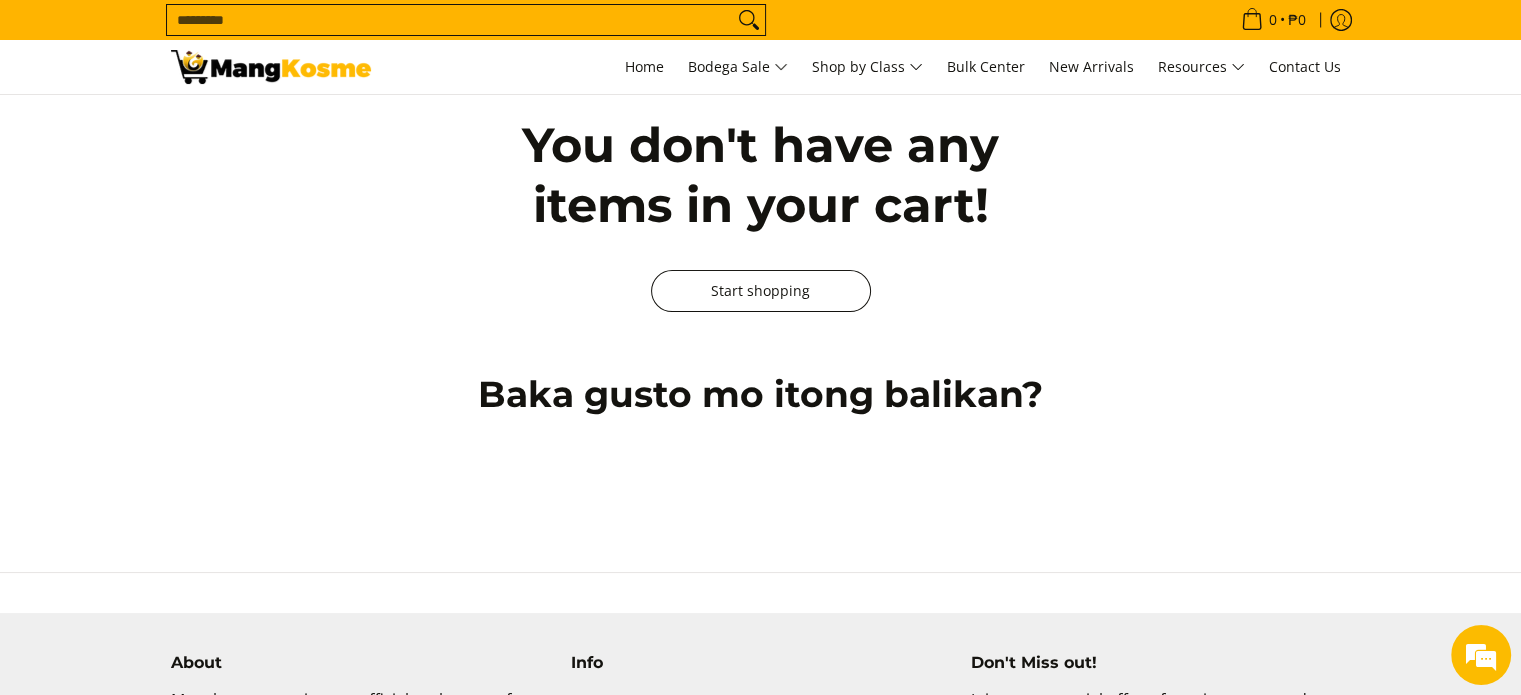 click on "Start shopping" at bounding box center (761, 291) 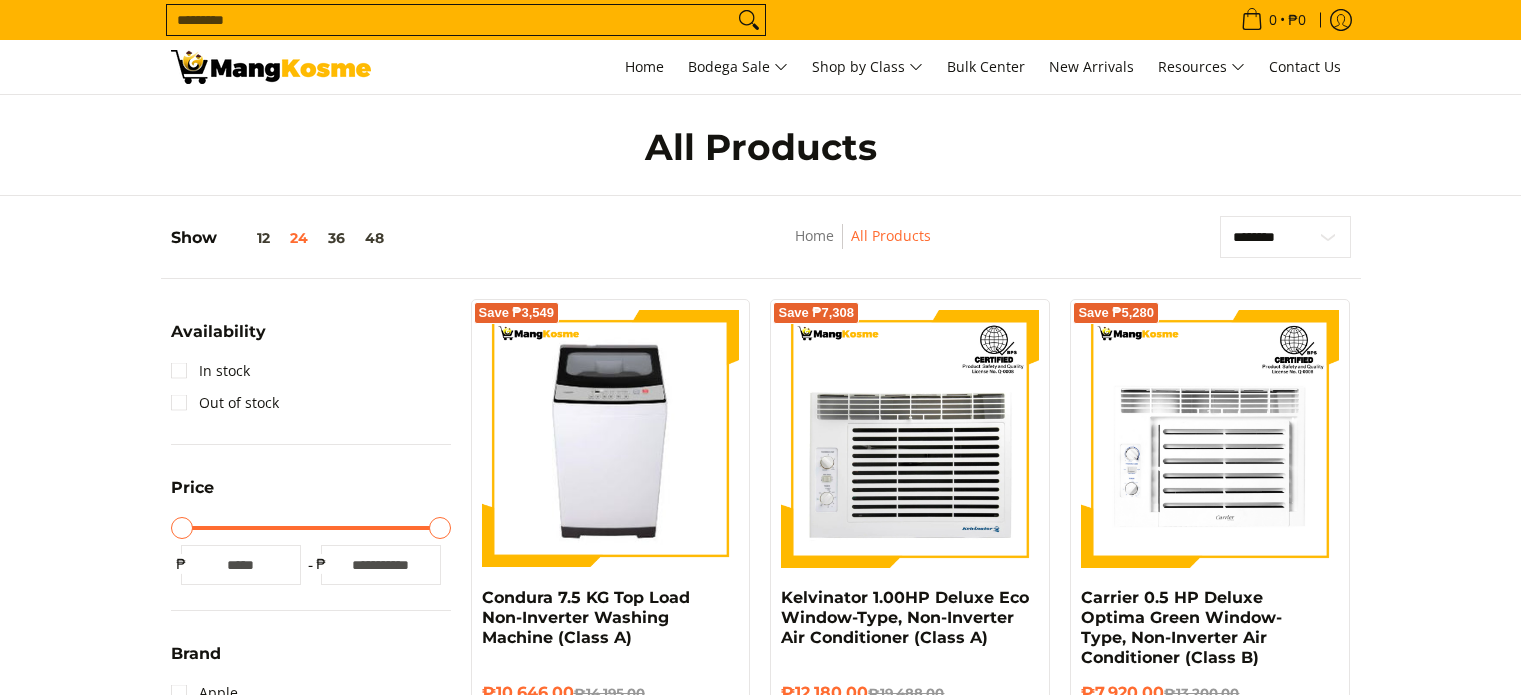 scroll, scrollTop: 1098, scrollLeft: 0, axis: vertical 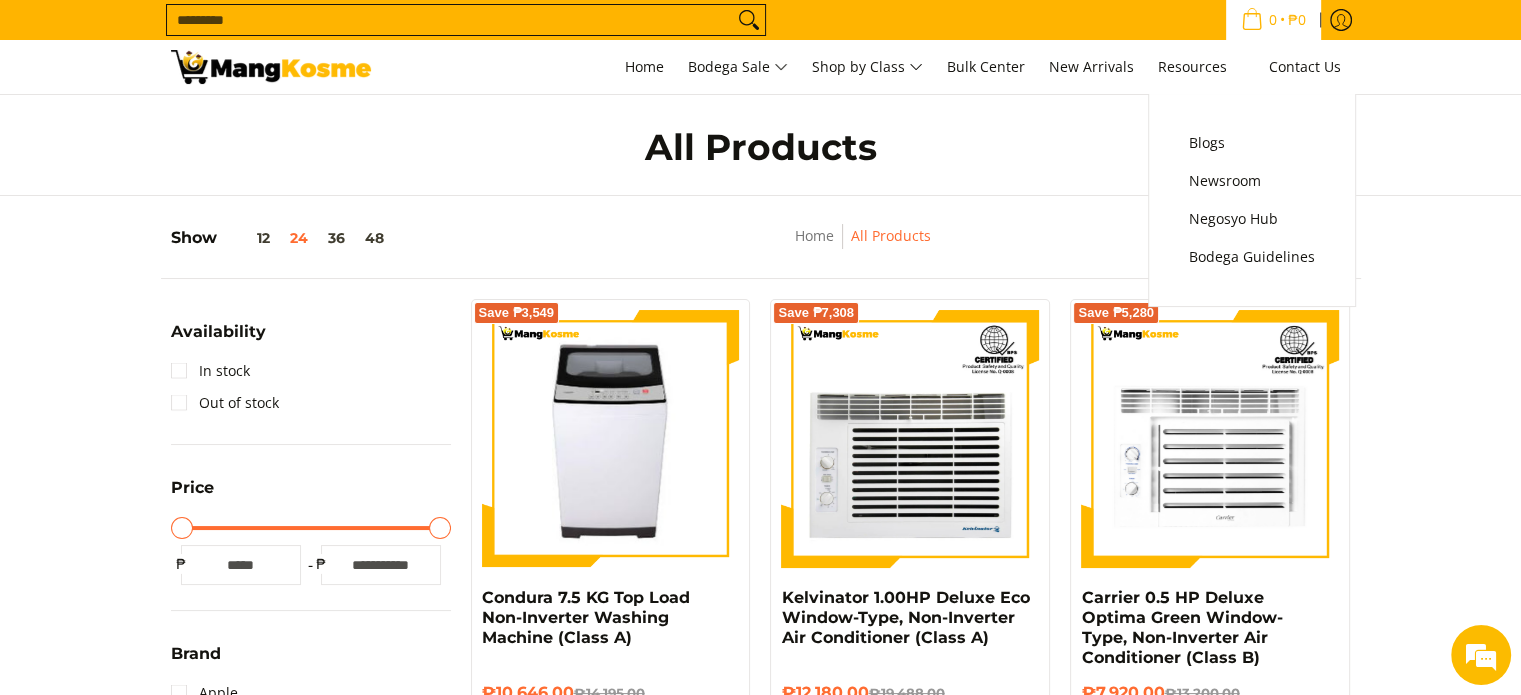 click on "0  •
₱0" at bounding box center (1273, 20) 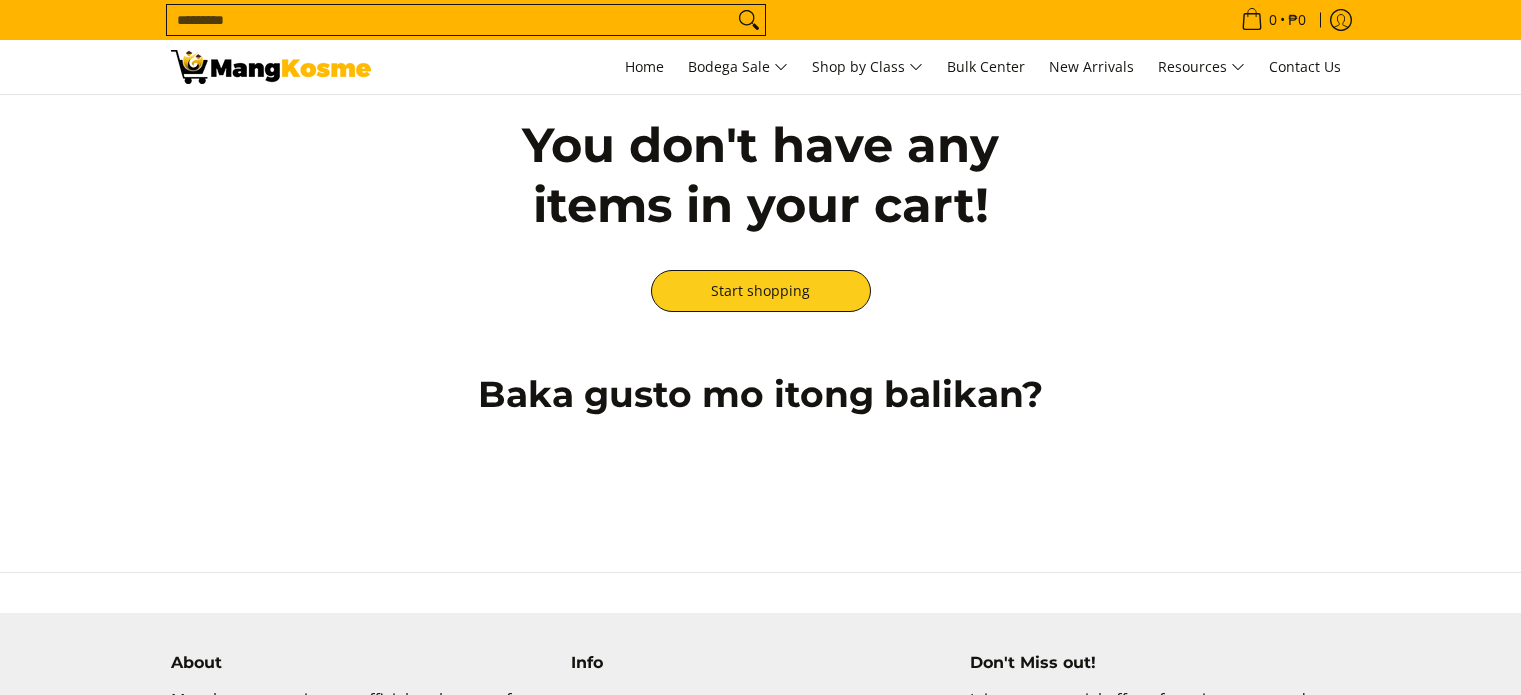 click on "0  •
₱0" at bounding box center (1273, 20) 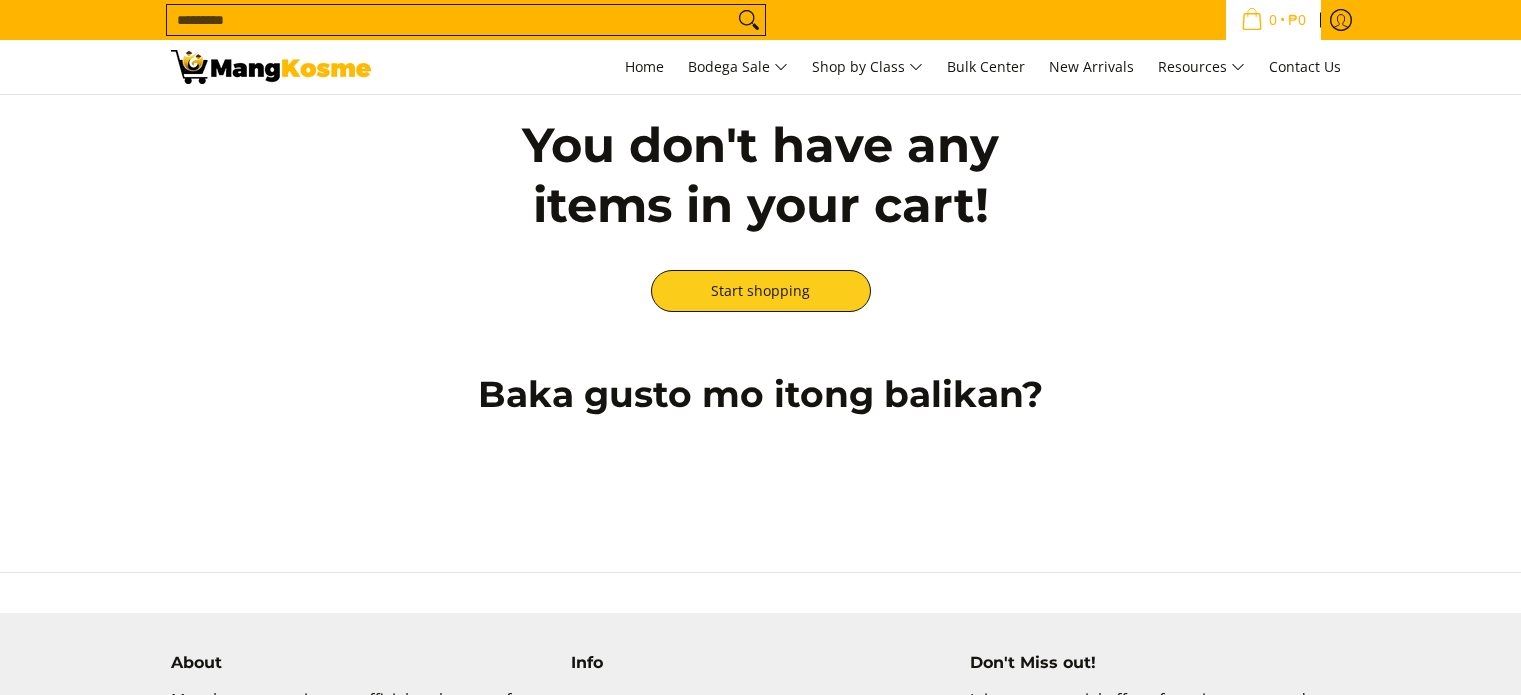 scroll, scrollTop: 0, scrollLeft: 0, axis: both 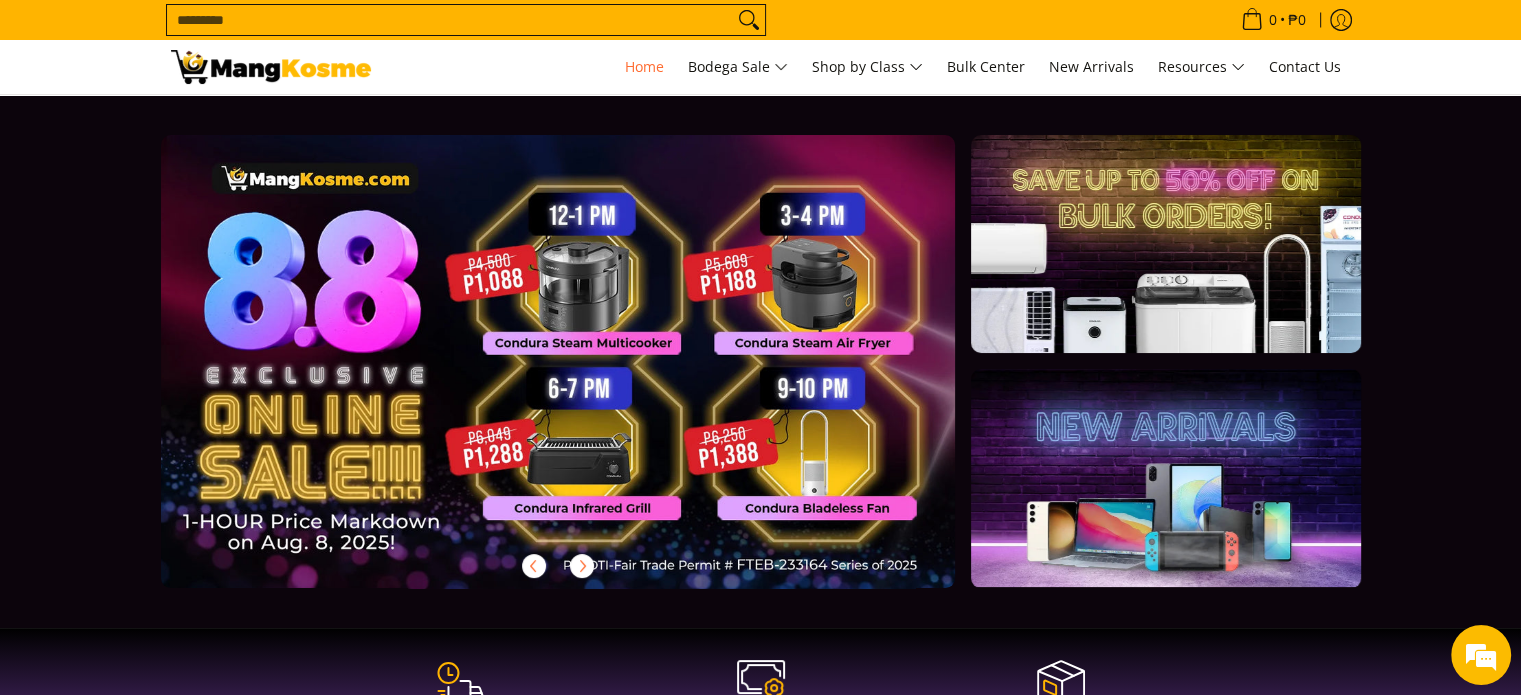 click at bounding box center (590, 377) 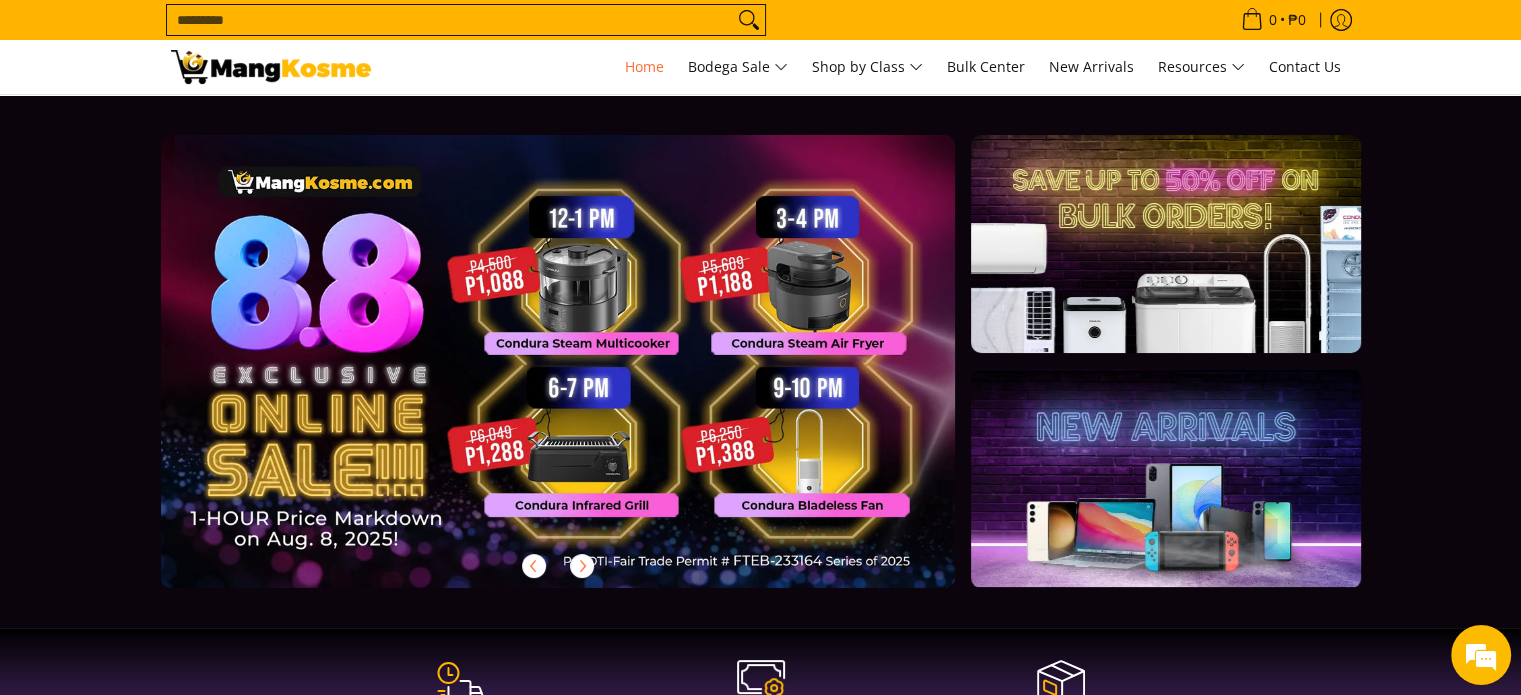 click on "Search..." at bounding box center [450, 20] 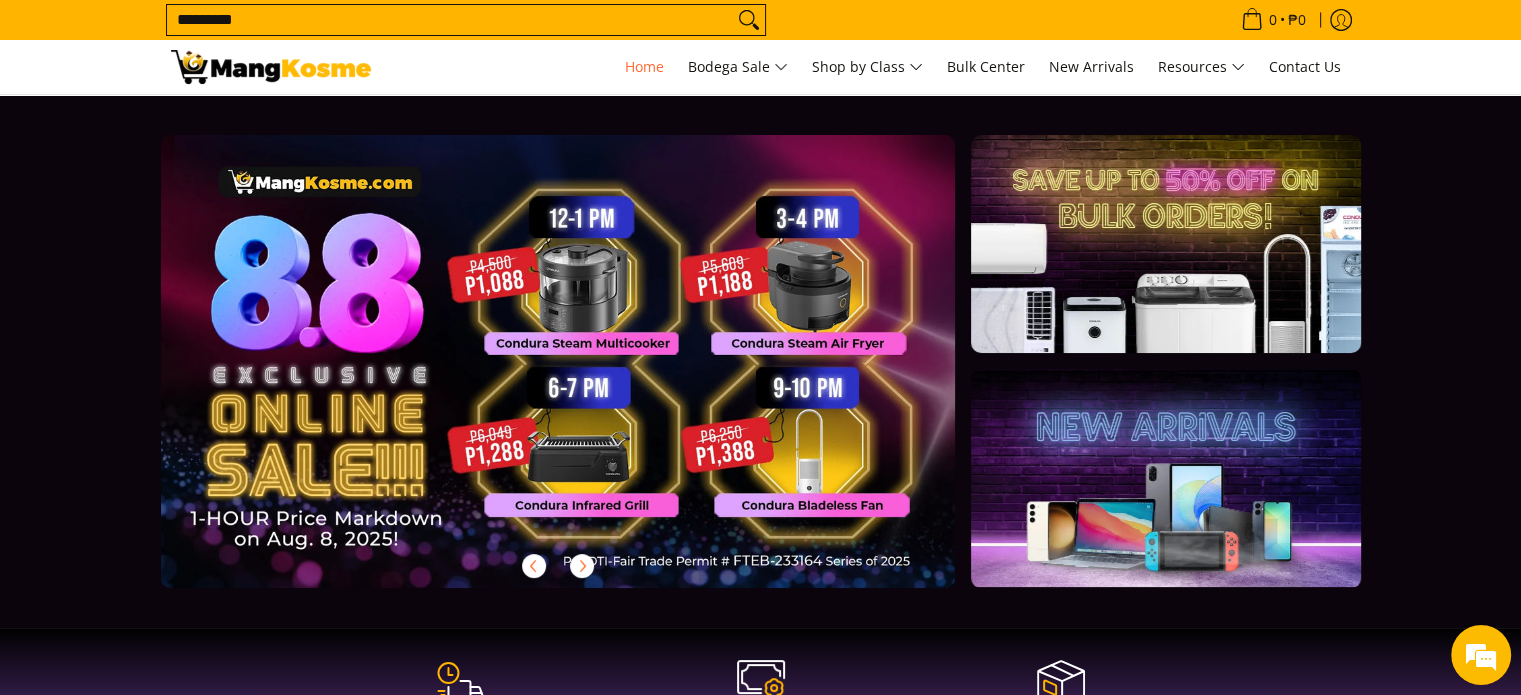 type on "*********" 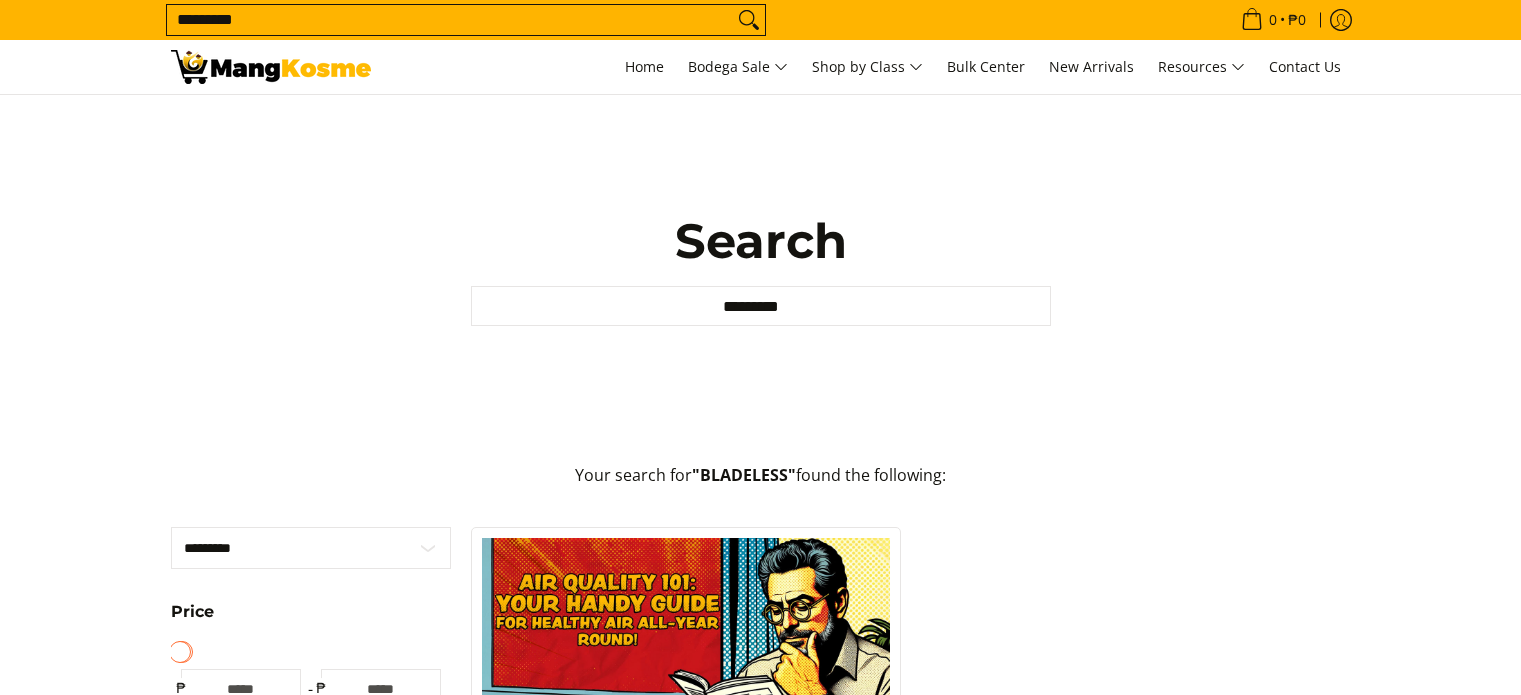 scroll, scrollTop: 0, scrollLeft: 0, axis: both 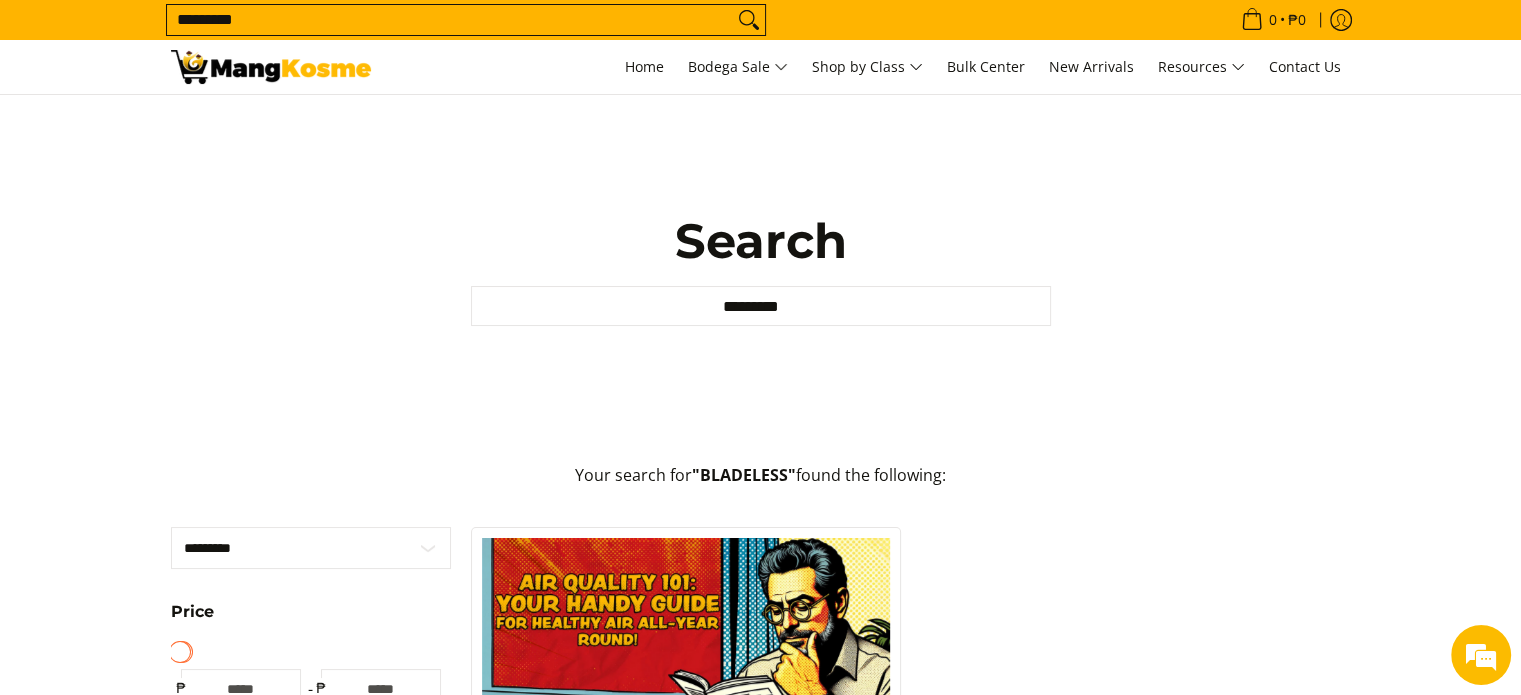 click on "*********" at bounding box center (450, 20) 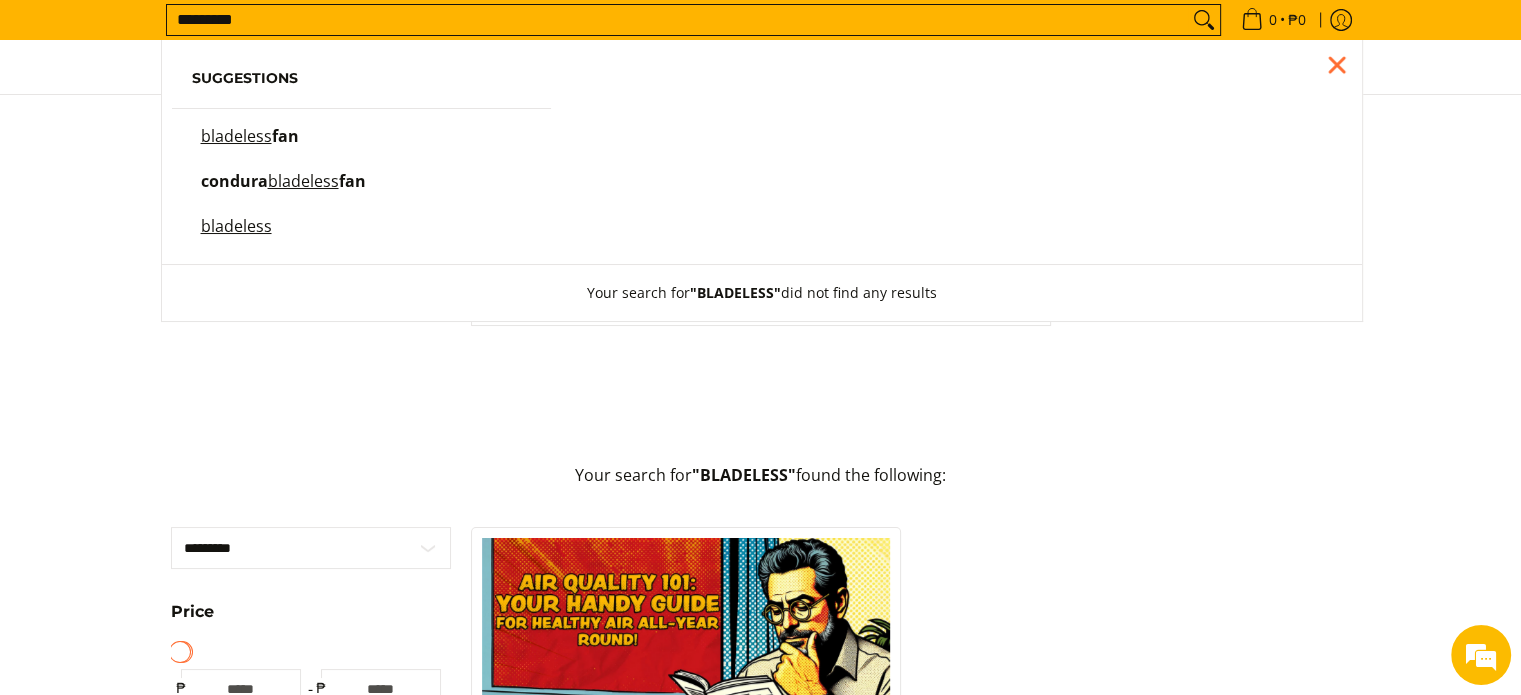 click on "bladeless" at bounding box center (303, 181) 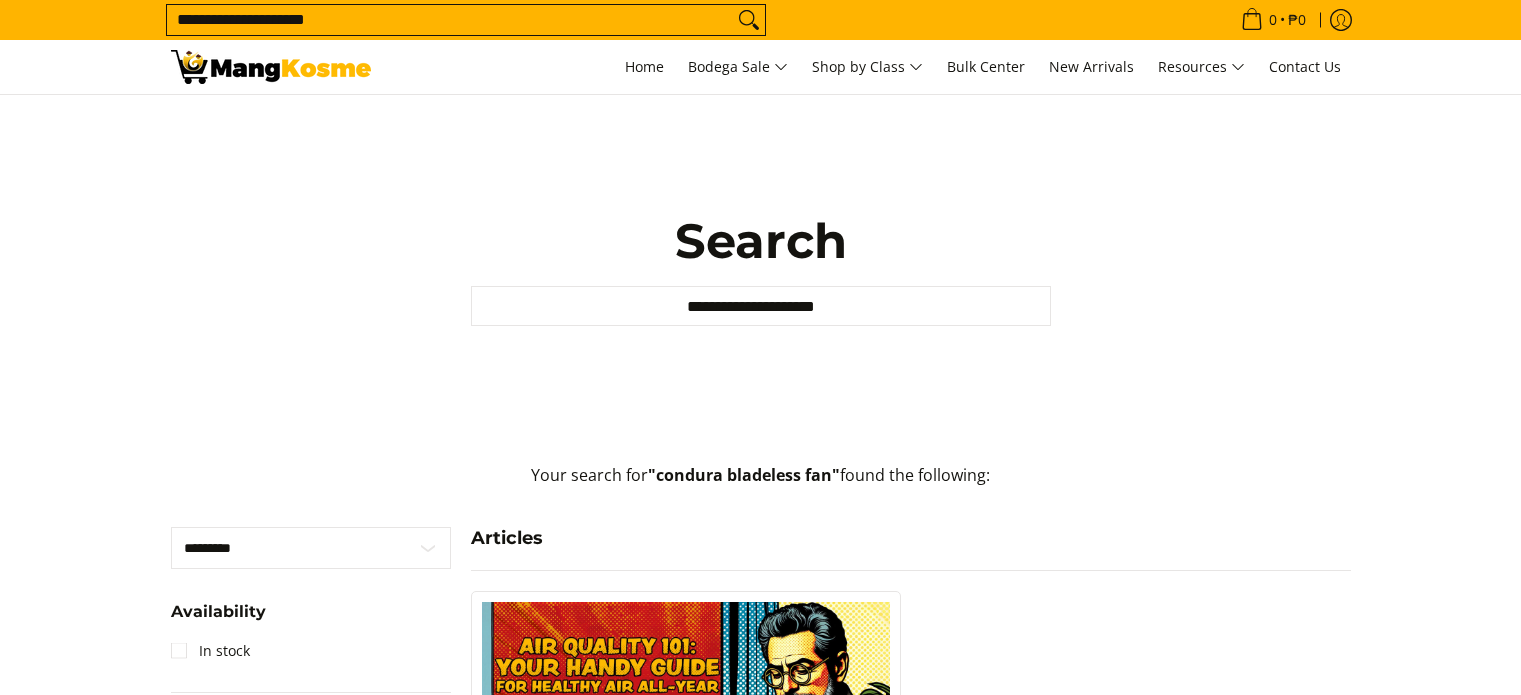 scroll, scrollTop: 0, scrollLeft: 0, axis: both 